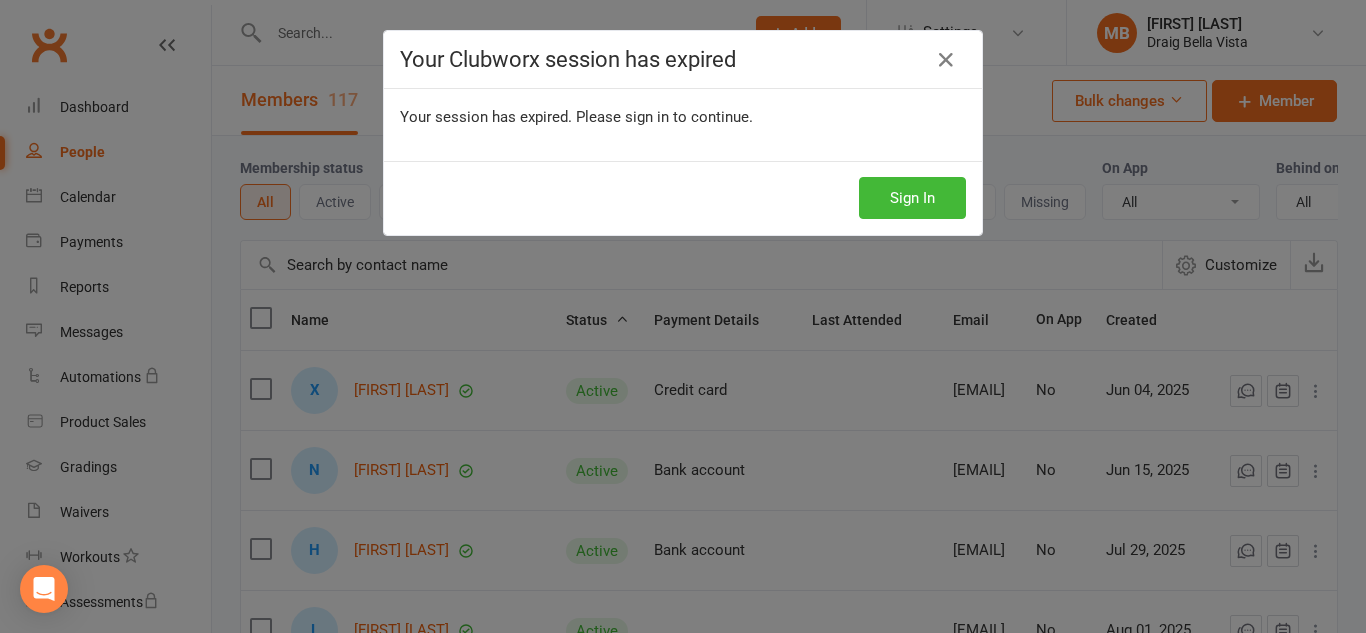 select on "100" 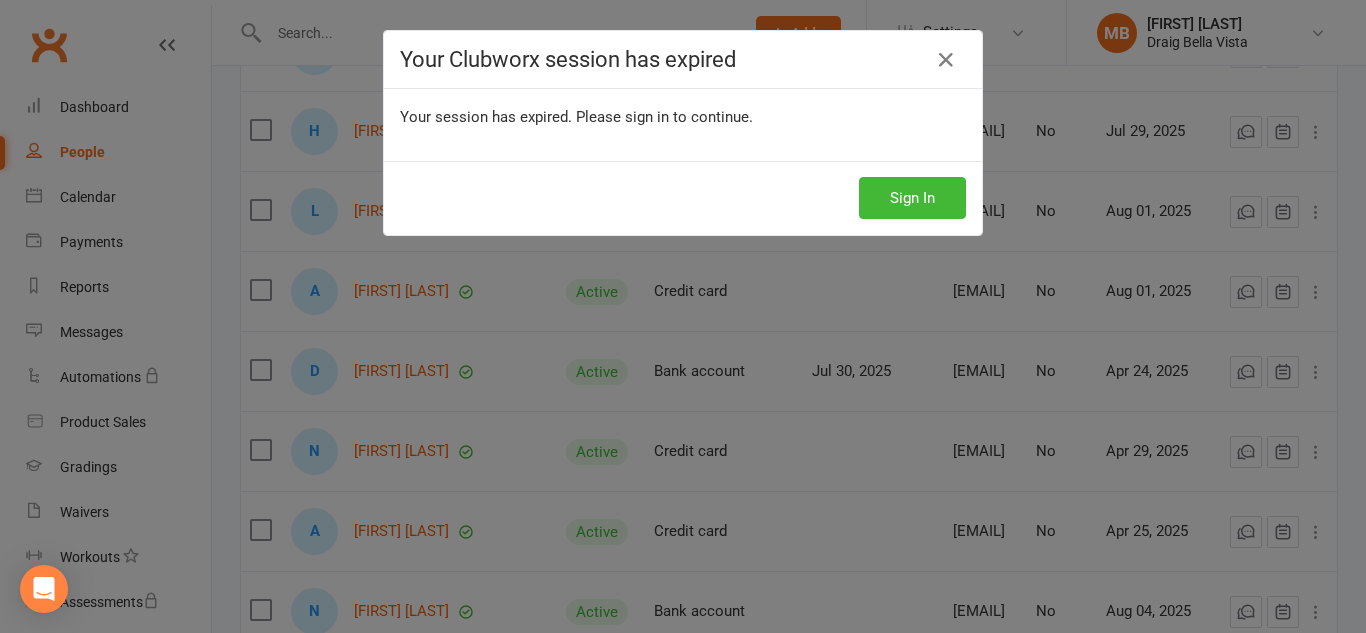 scroll, scrollTop: 0, scrollLeft: 0, axis: both 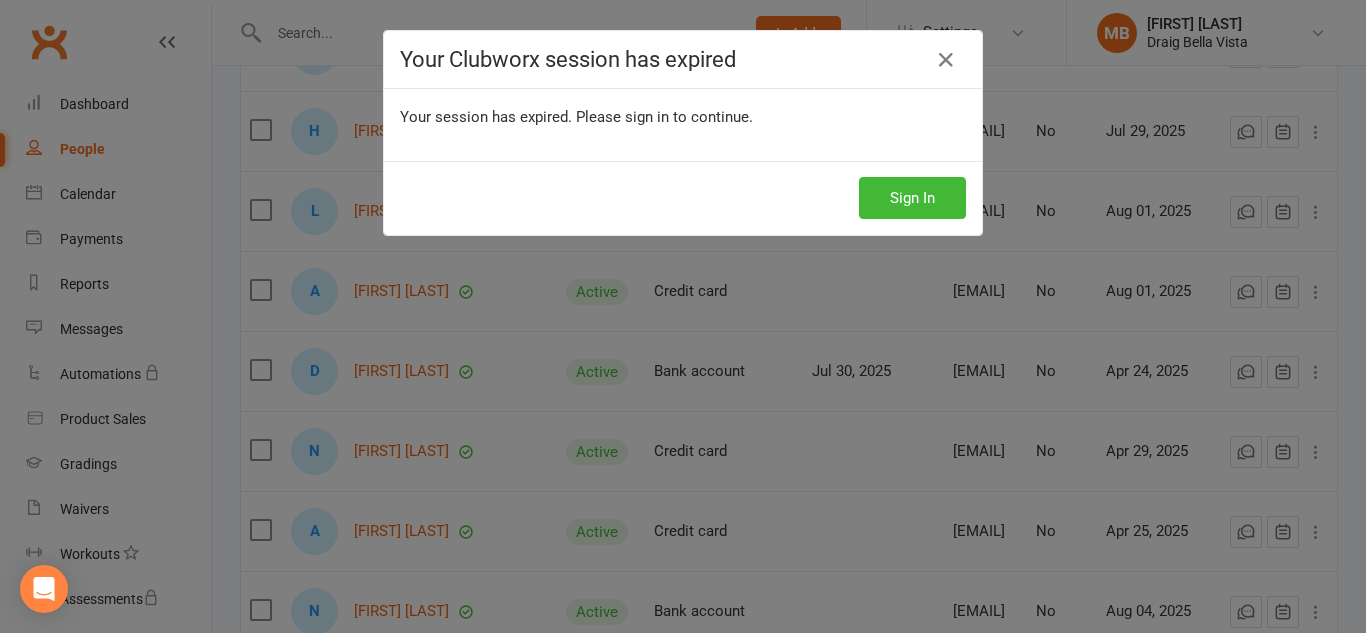 click at bounding box center (946, 60) 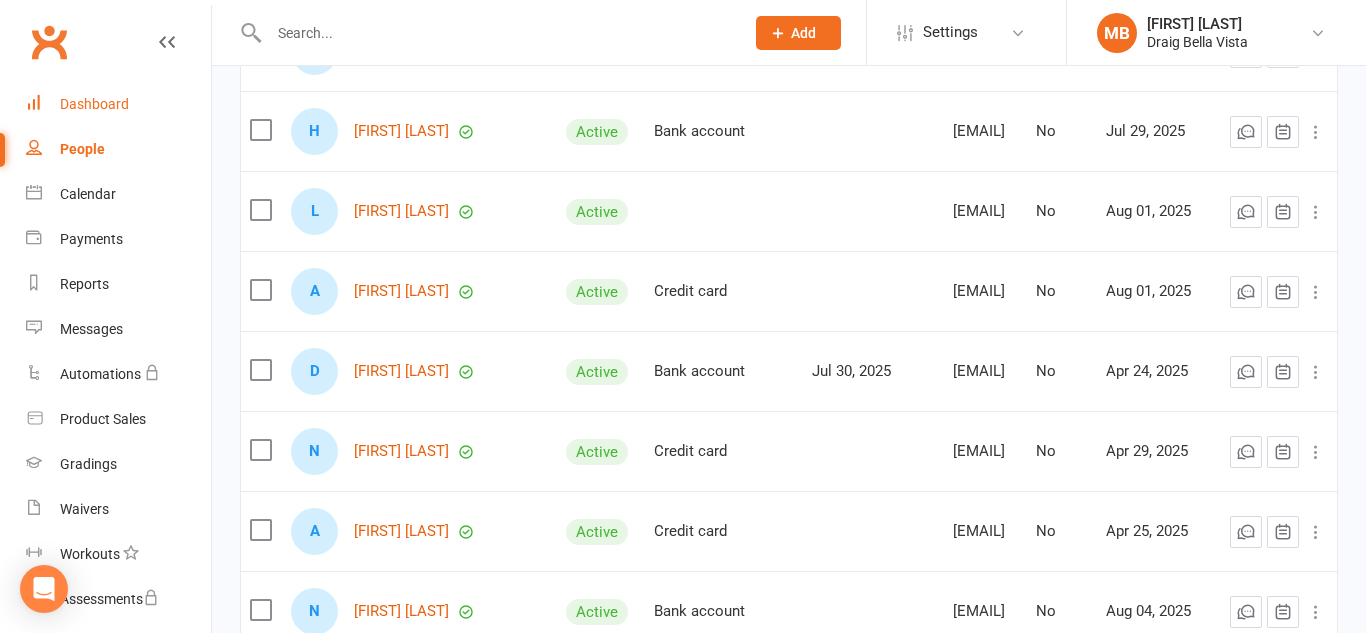 click on "Dashboard" at bounding box center [118, 104] 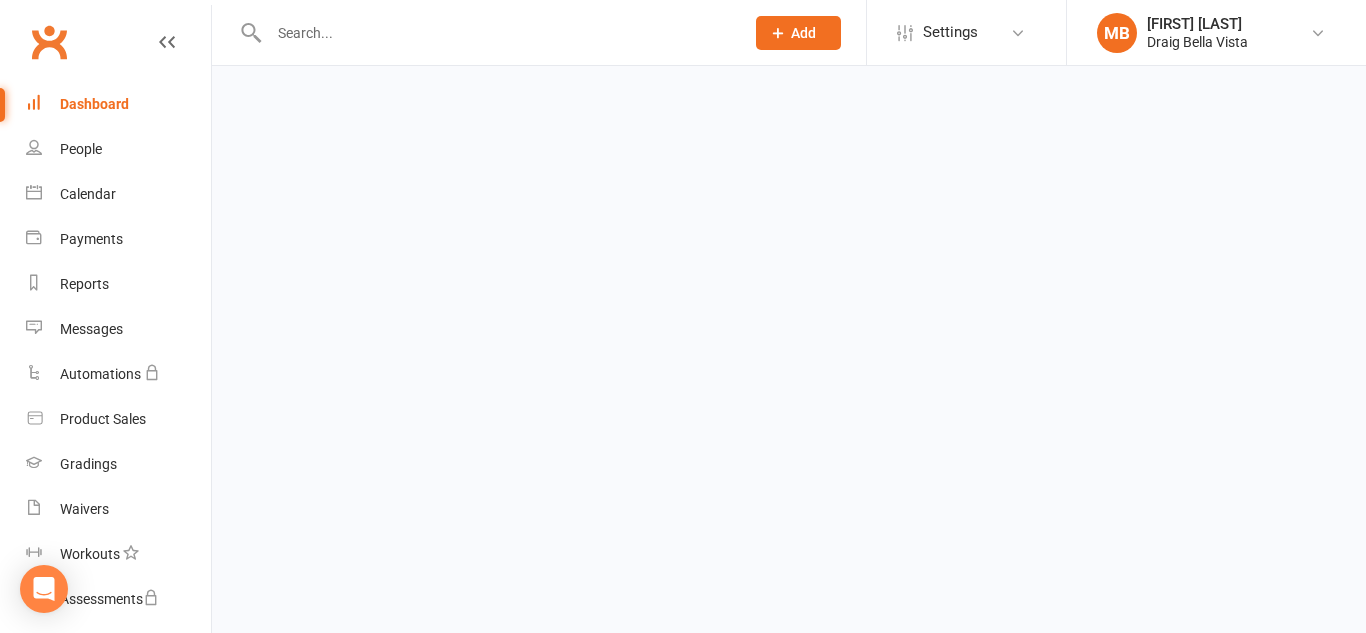 scroll, scrollTop: 0, scrollLeft: 0, axis: both 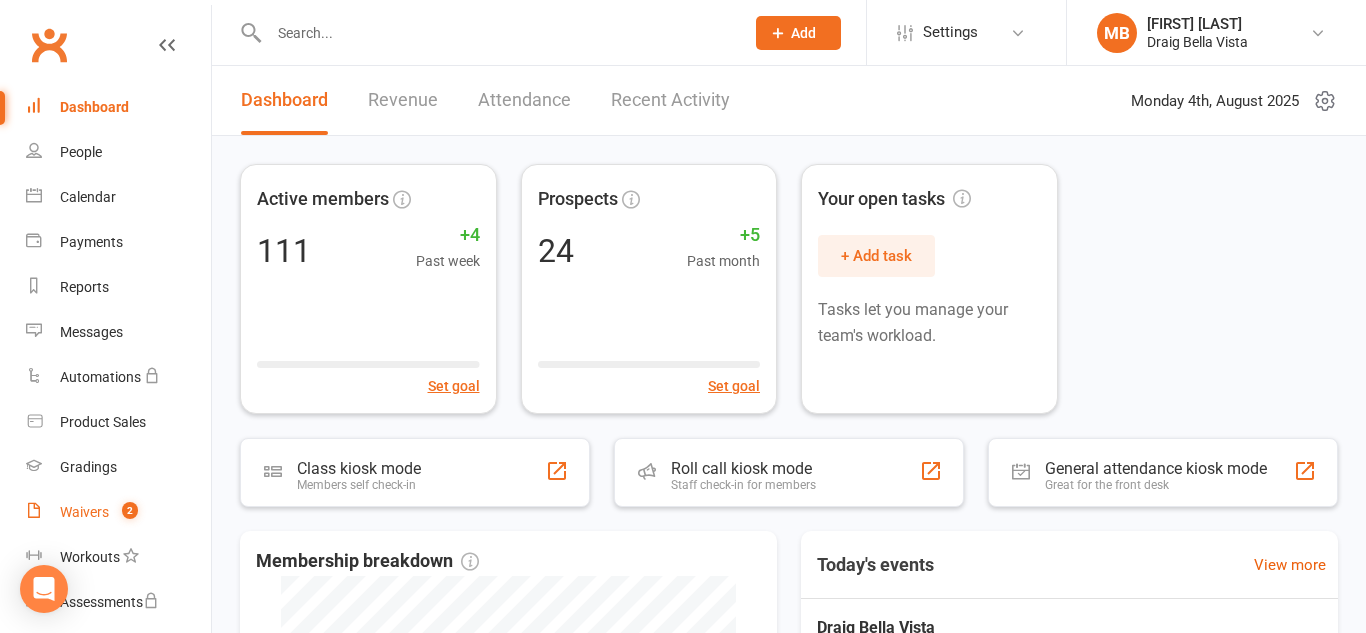 click on "Waivers" at bounding box center (84, 512) 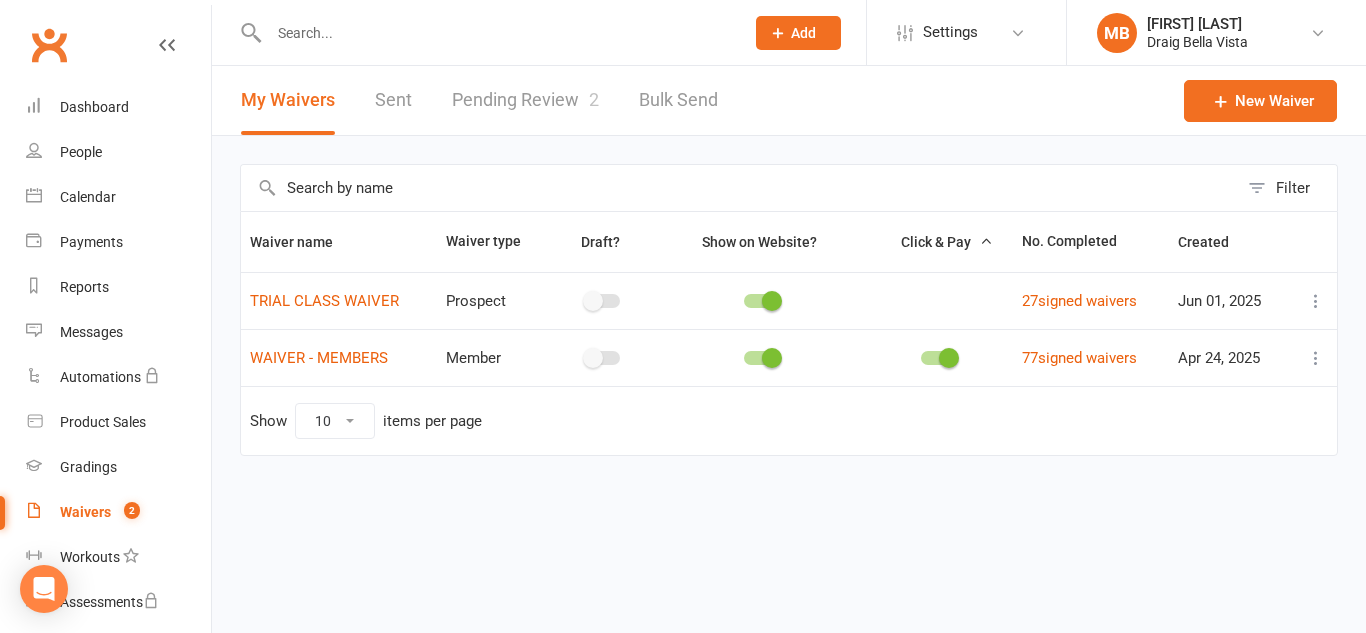 click on "Pending Review 2" at bounding box center (525, 100) 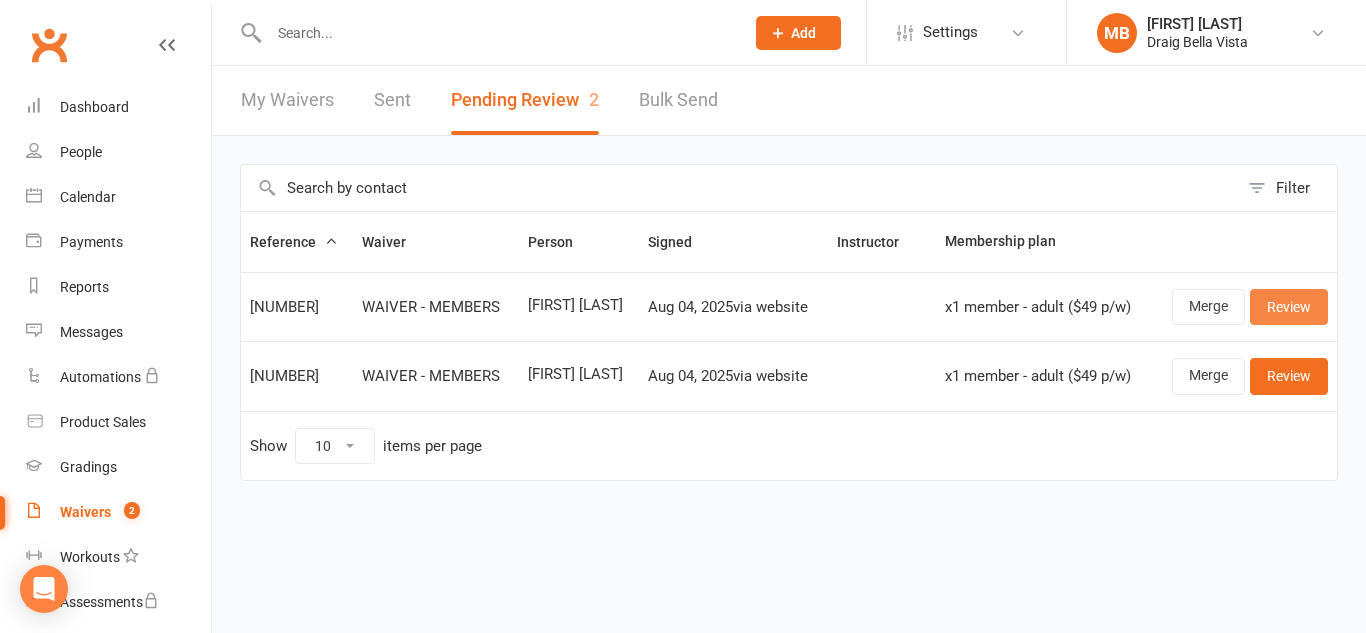 click on "Review" at bounding box center [1289, 307] 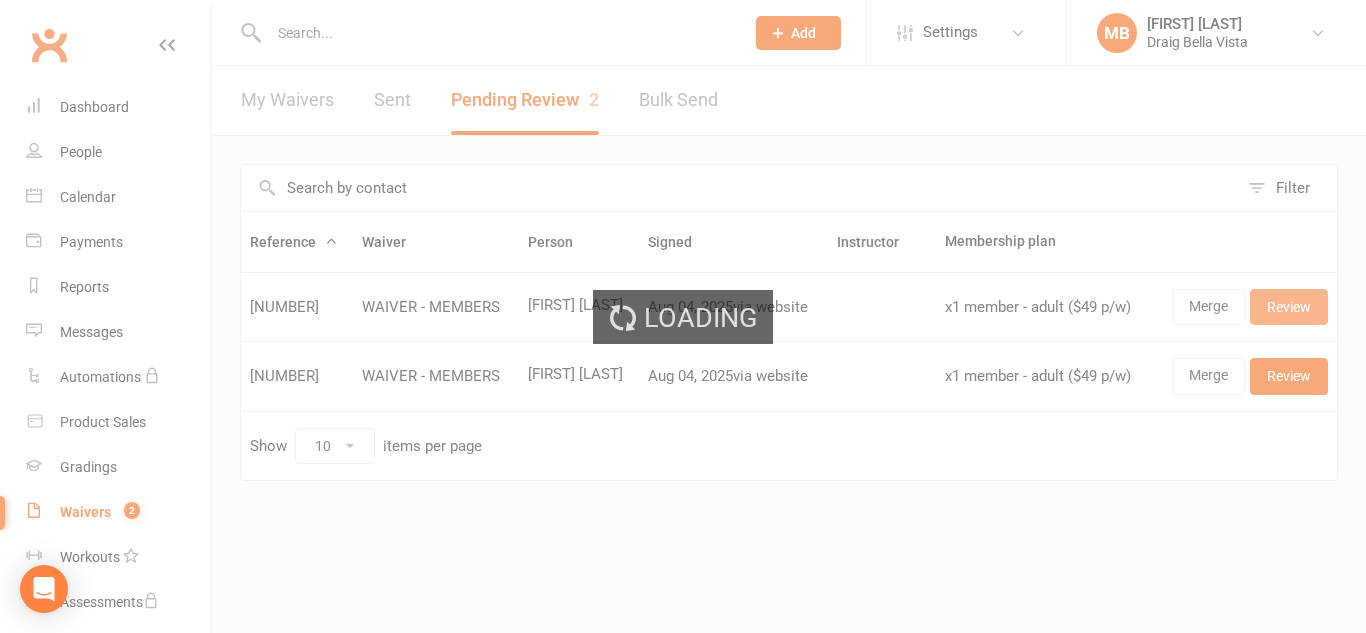 click on "Loading" at bounding box center [683, 316] 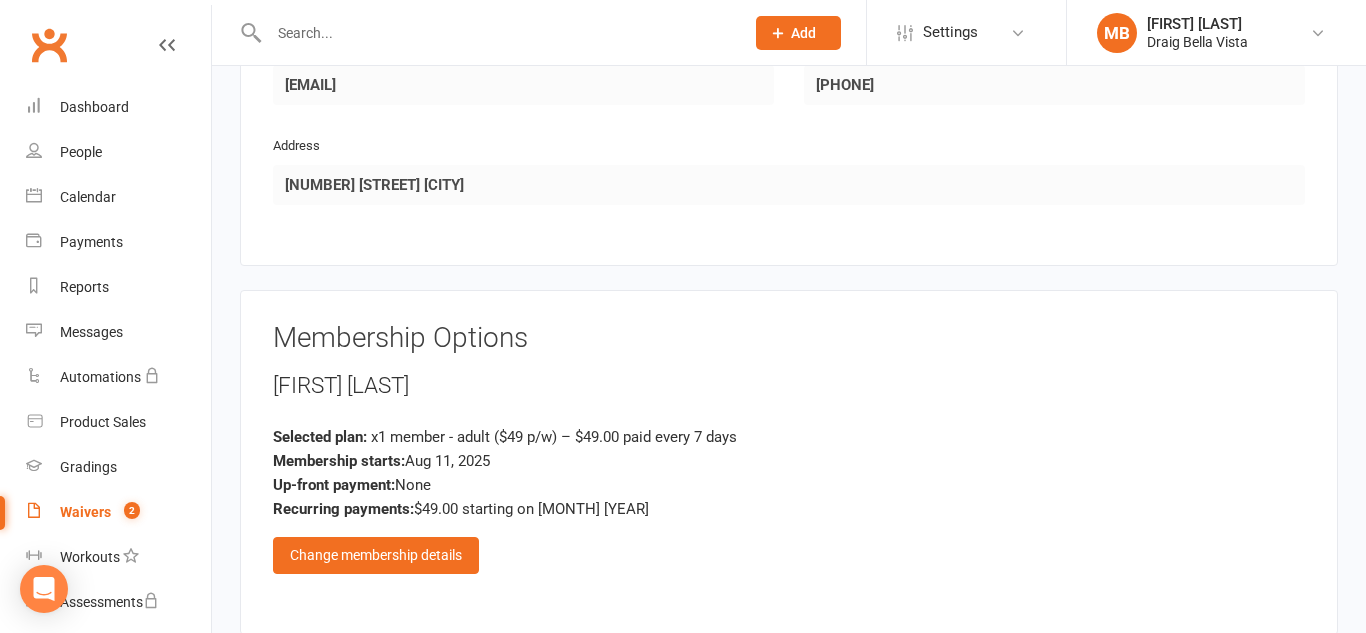 scroll, scrollTop: 1144, scrollLeft: 0, axis: vertical 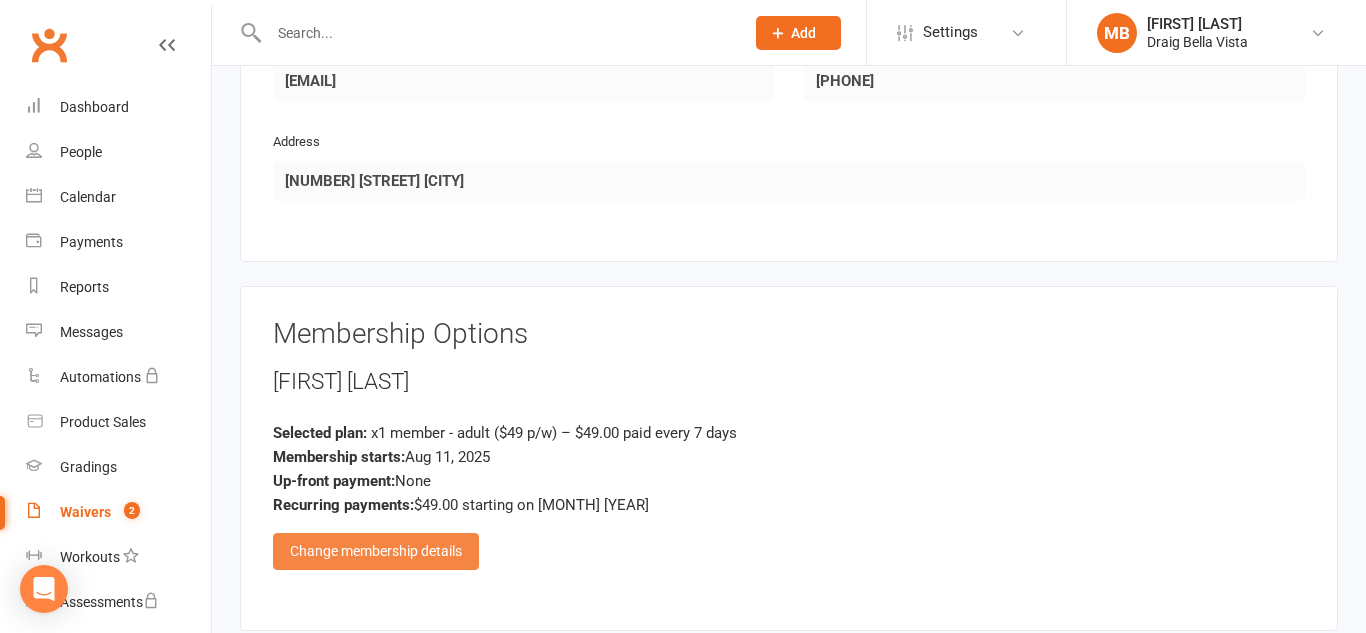 click on "Change membership details" at bounding box center (376, 551) 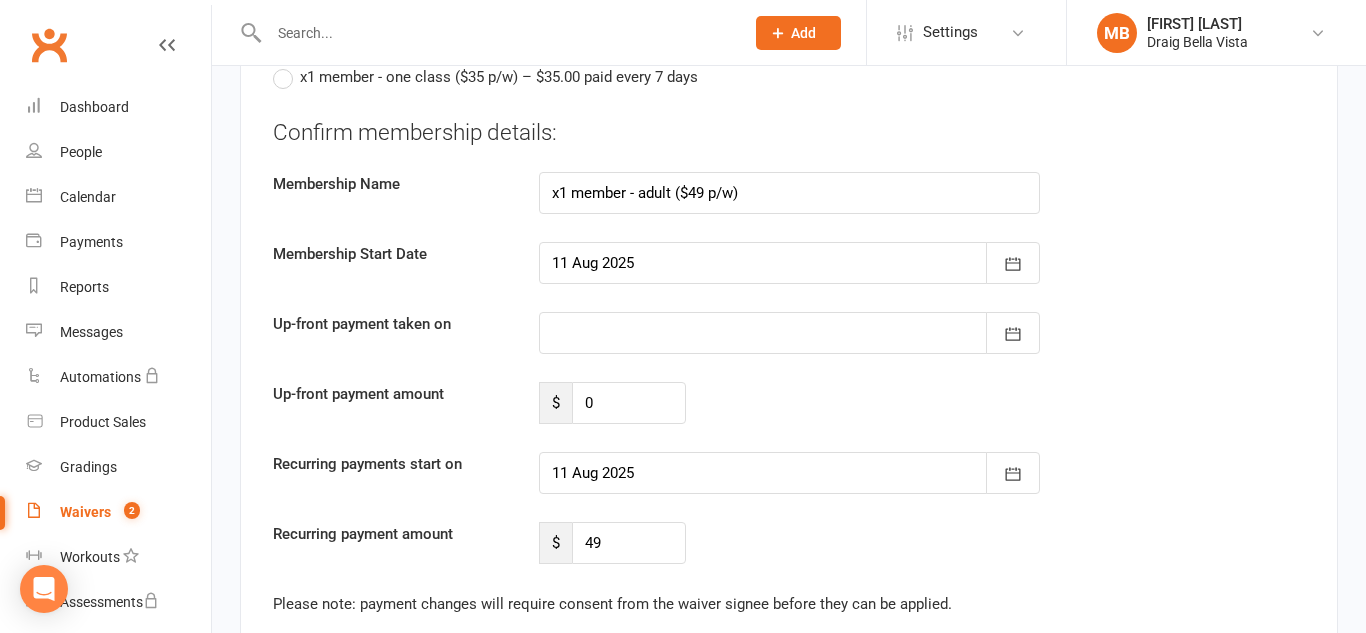 scroll, scrollTop: 1770, scrollLeft: 0, axis: vertical 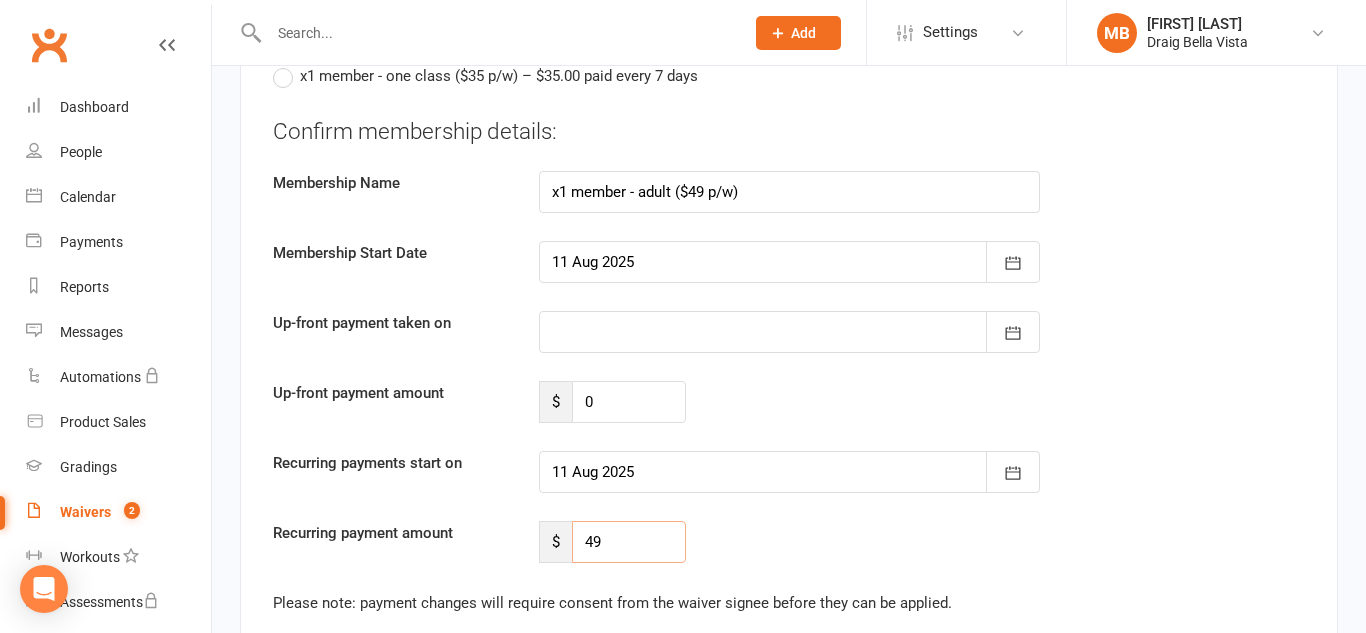 click on "49" at bounding box center (629, 542) 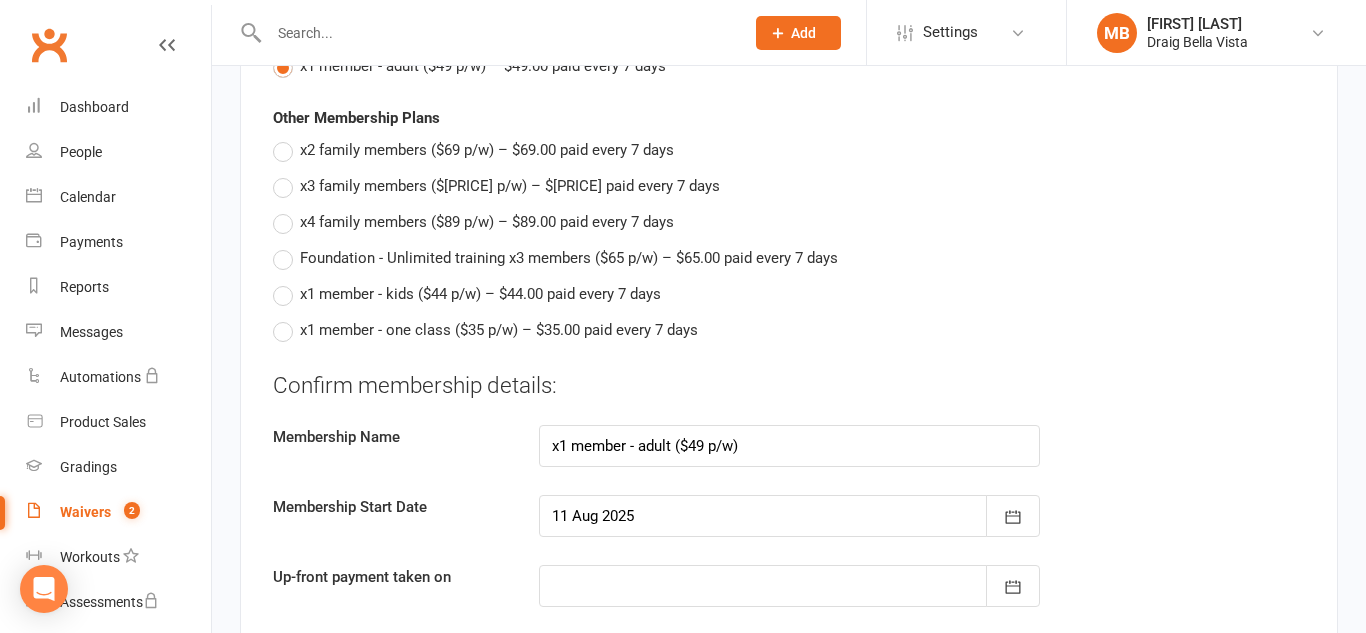 scroll, scrollTop: 1515, scrollLeft: 0, axis: vertical 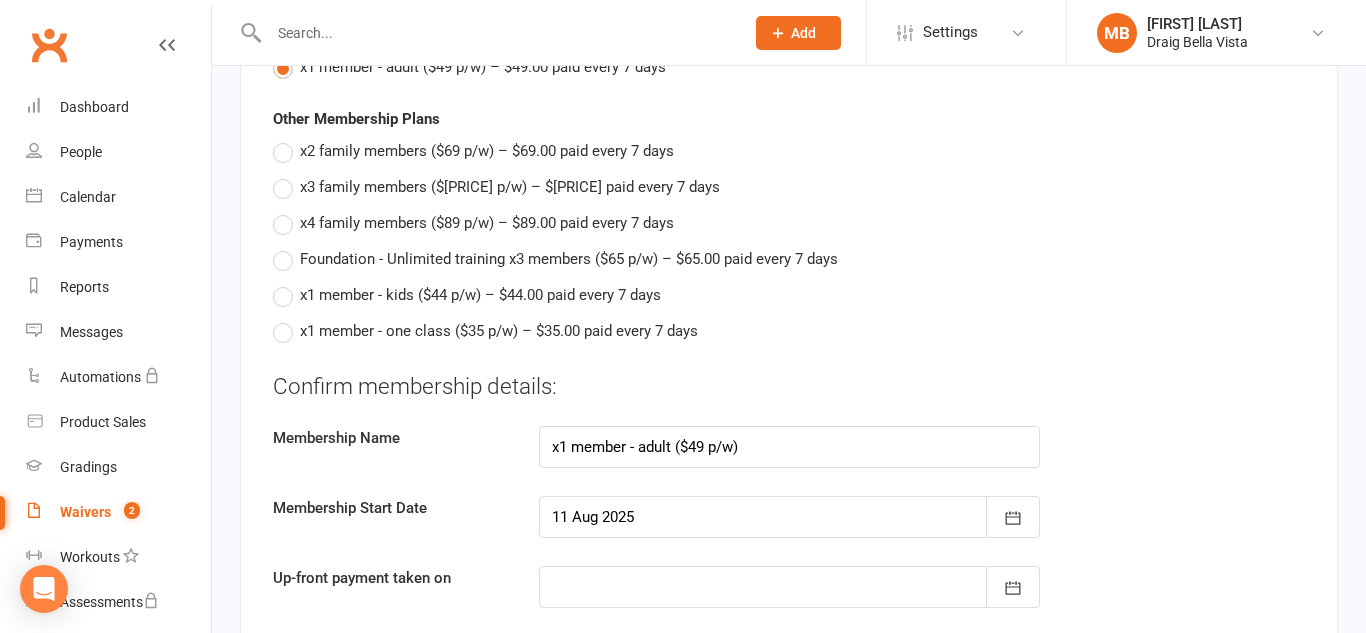 type on "40" 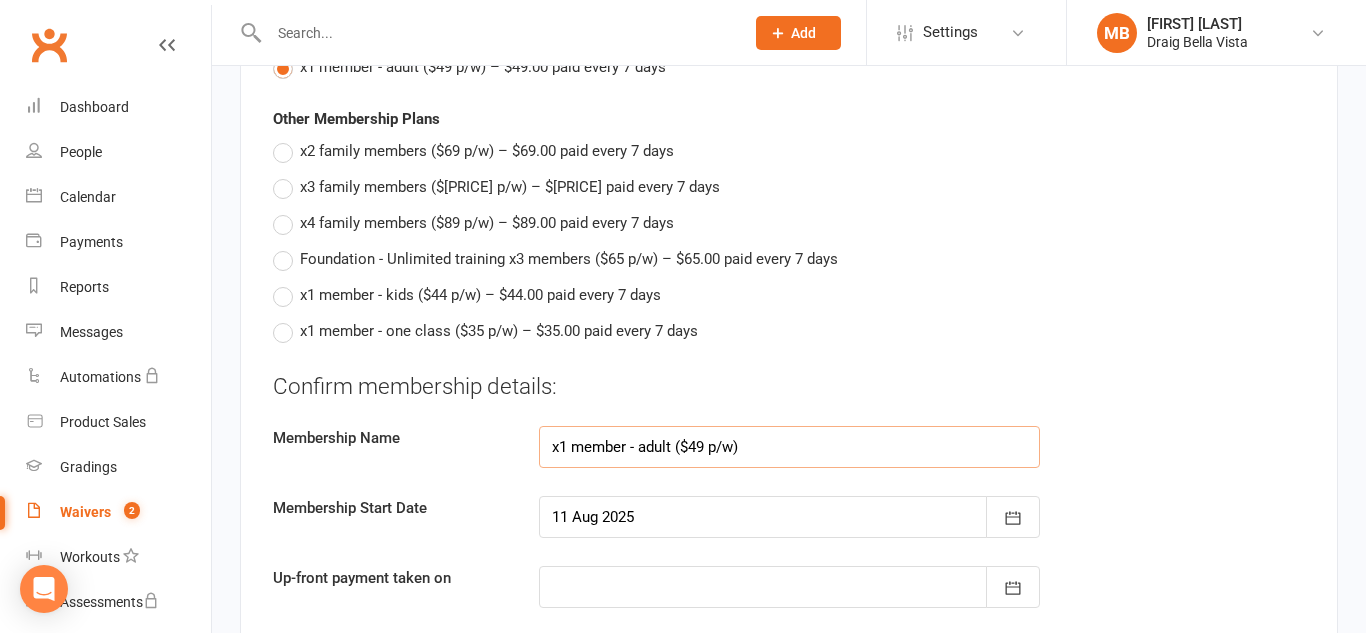 click on "x1 member - adult ($49 p/w)" at bounding box center (789, 447) 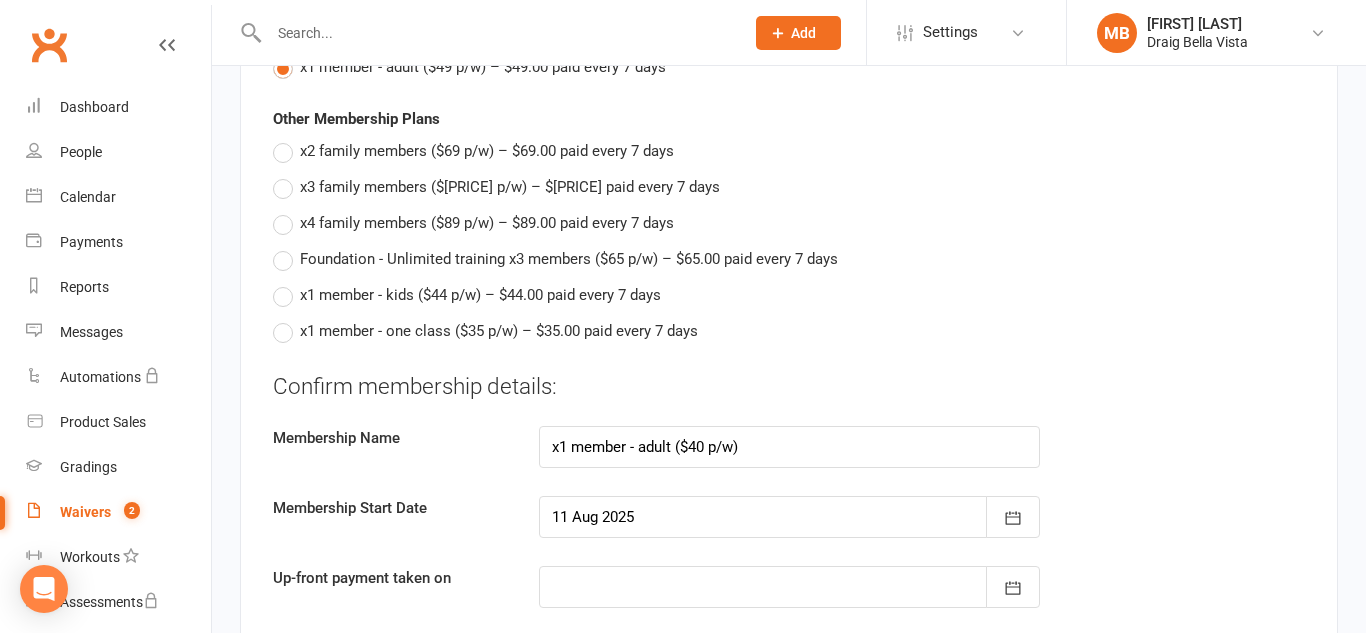 click on "Confirm membership details:" at bounding box center (789, 387) 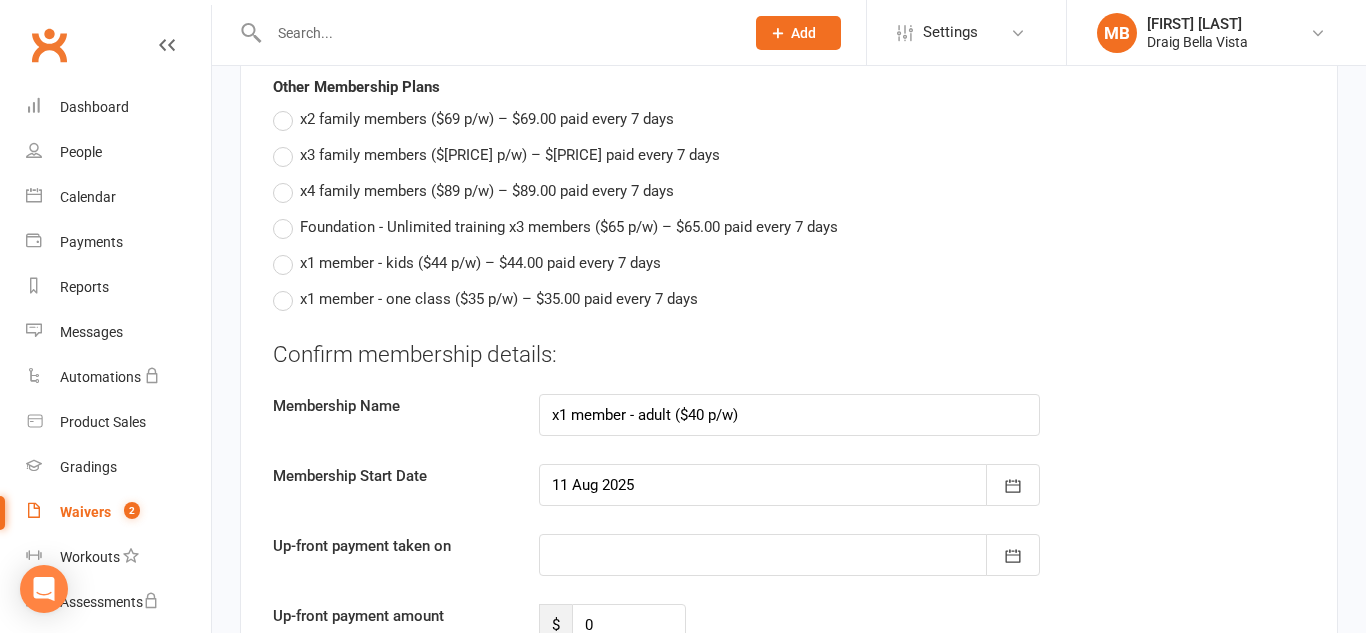scroll, scrollTop: 1549, scrollLeft: 0, axis: vertical 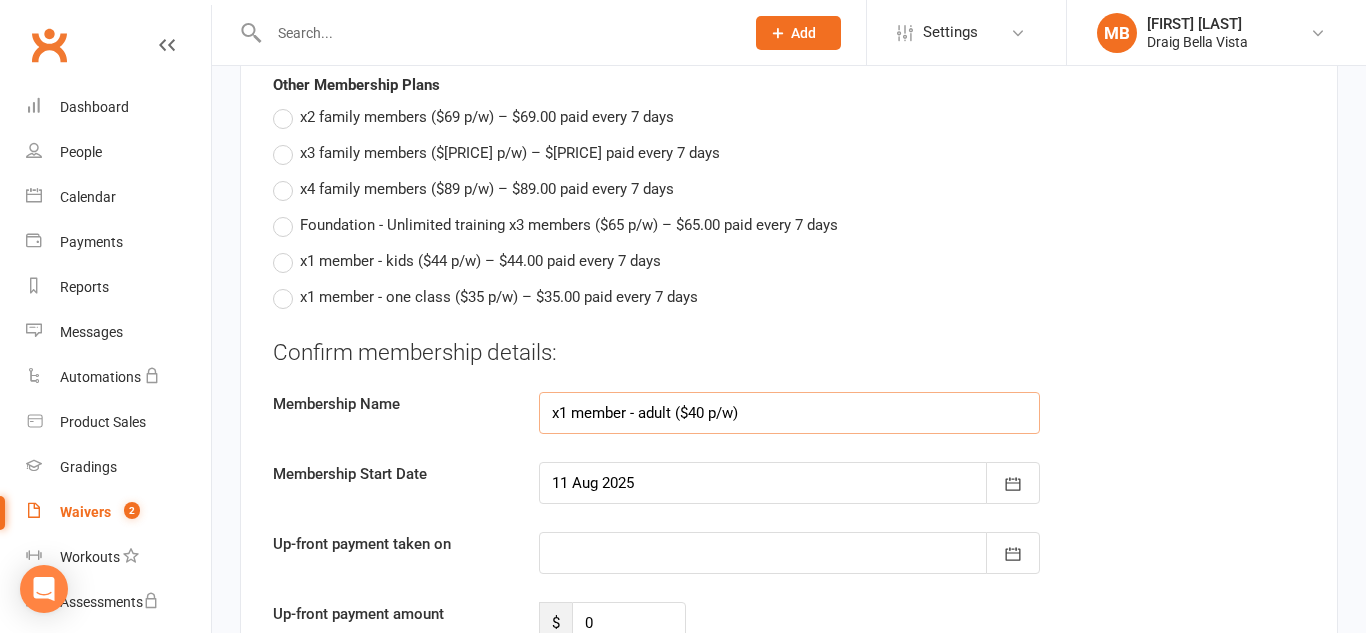click on "x1 member - adult ($40 p/w)" at bounding box center (789, 413) 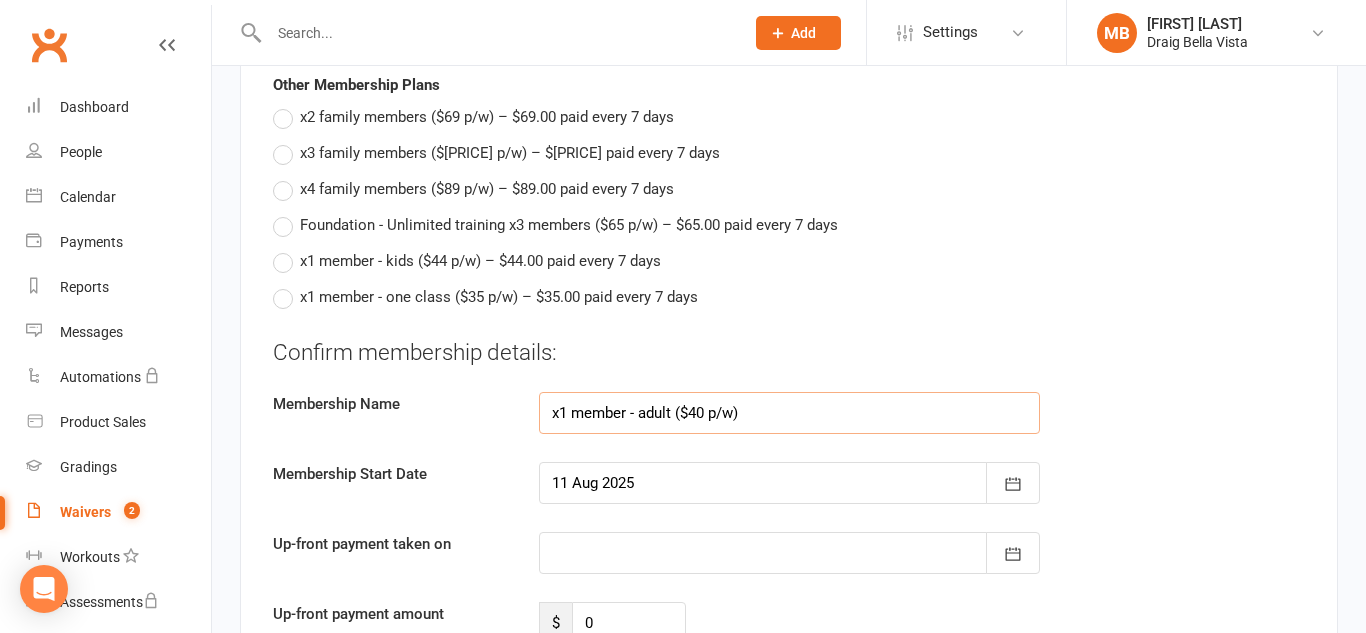 click on "x1 member - adult ($40 p/w)" at bounding box center (789, 413) 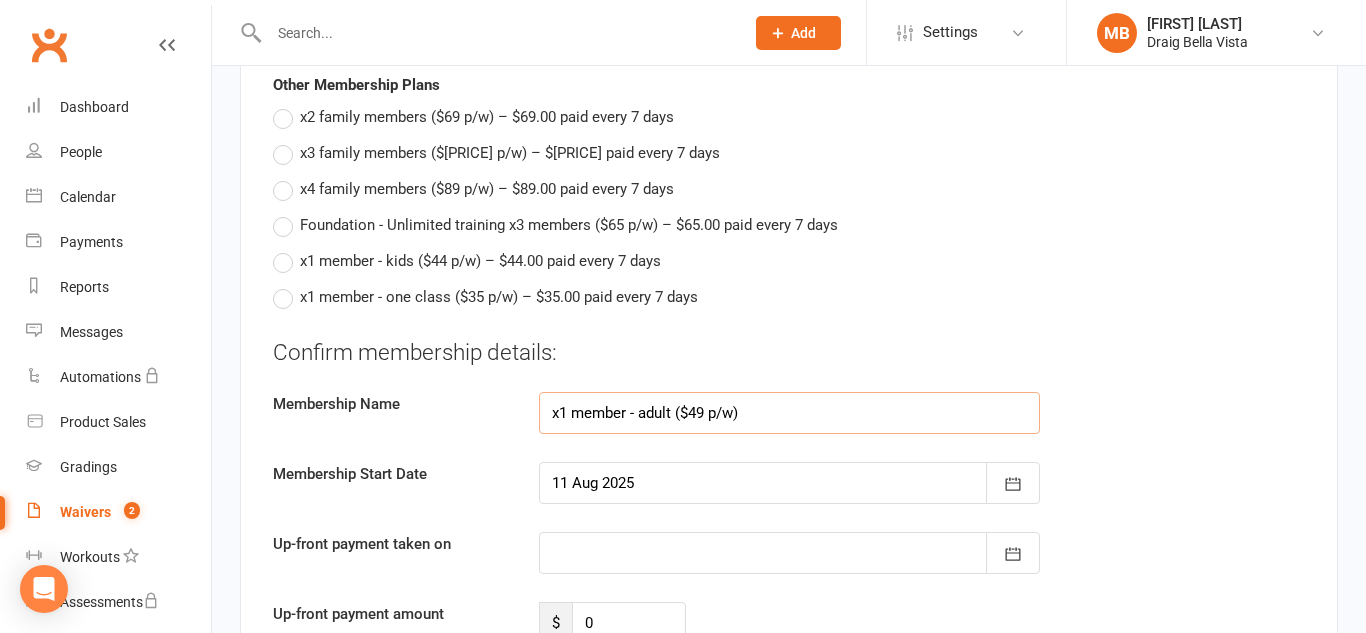 type on "x1 member - adult ($49 p/w)" 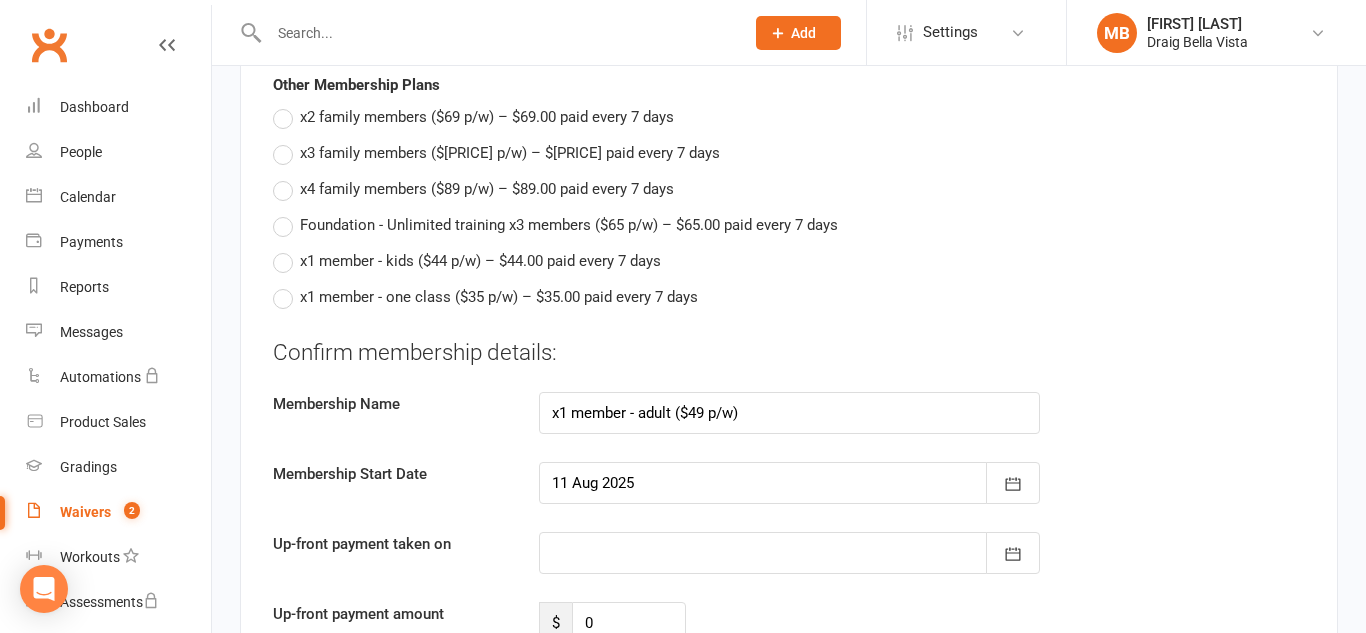 click on "Membership Start Date [DAY] [MONTH] [YEAR]" at bounding box center (789, 445) 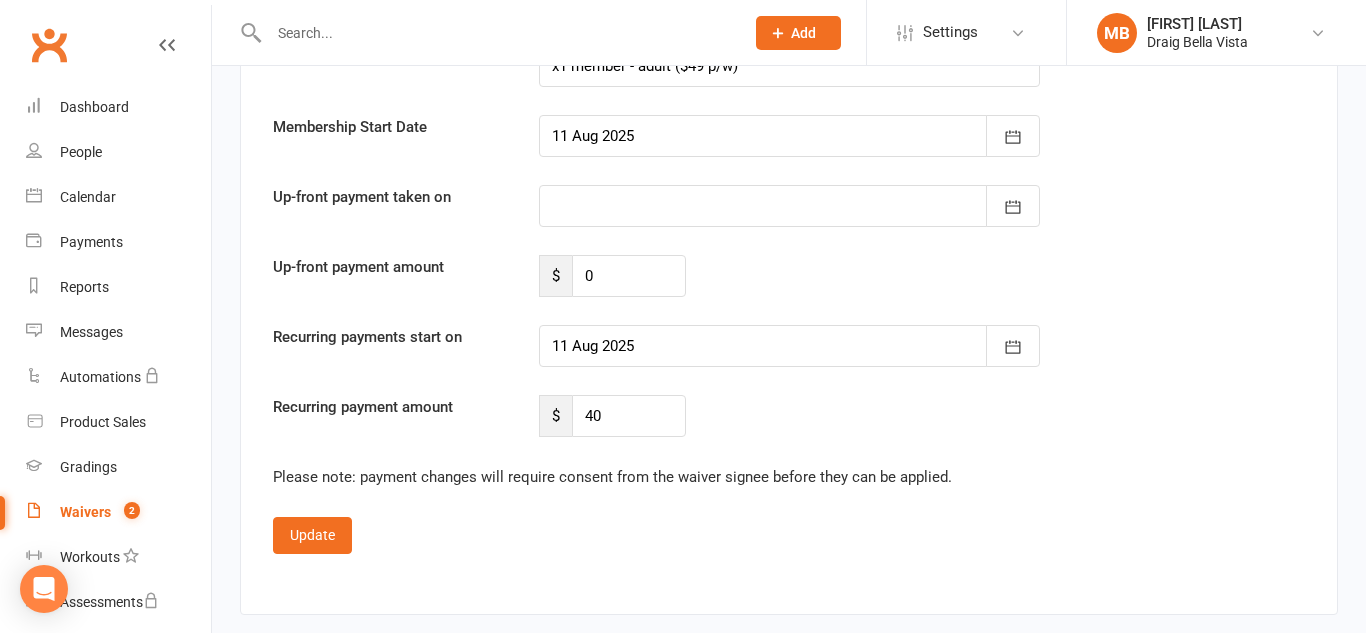 scroll, scrollTop: 1894, scrollLeft: 0, axis: vertical 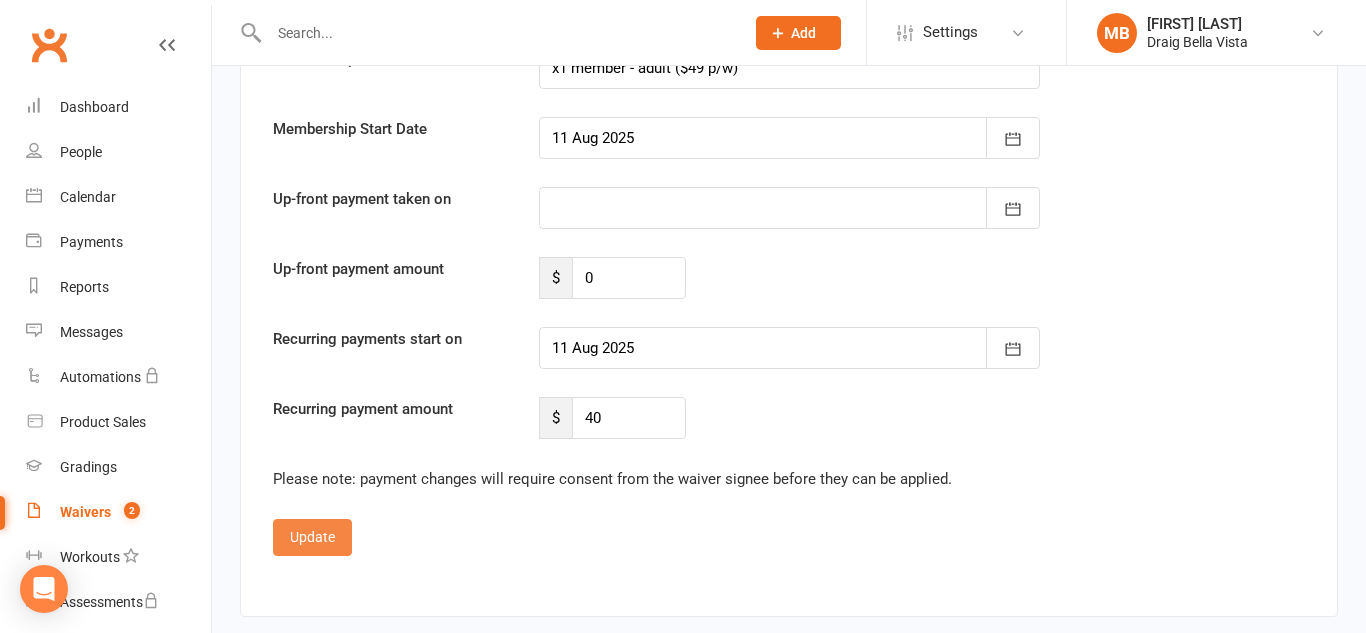 click on "Update" at bounding box center [312, 537] 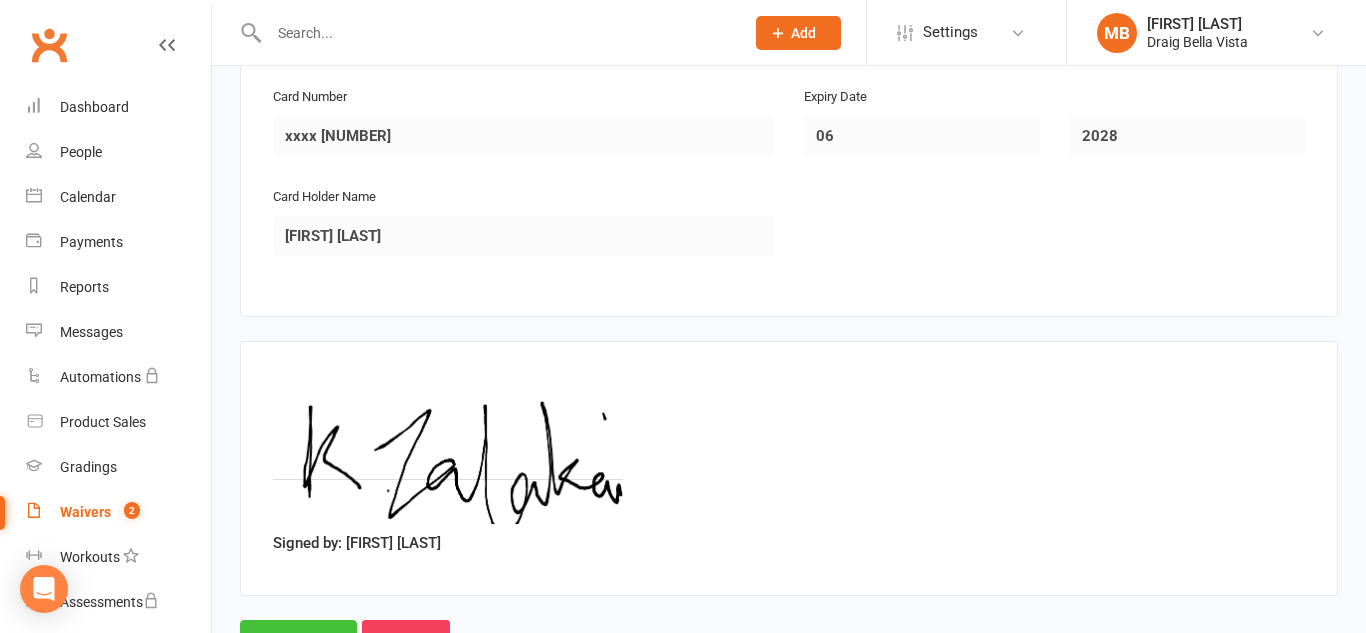 click on "Approve" at bounding box center [298, 641] 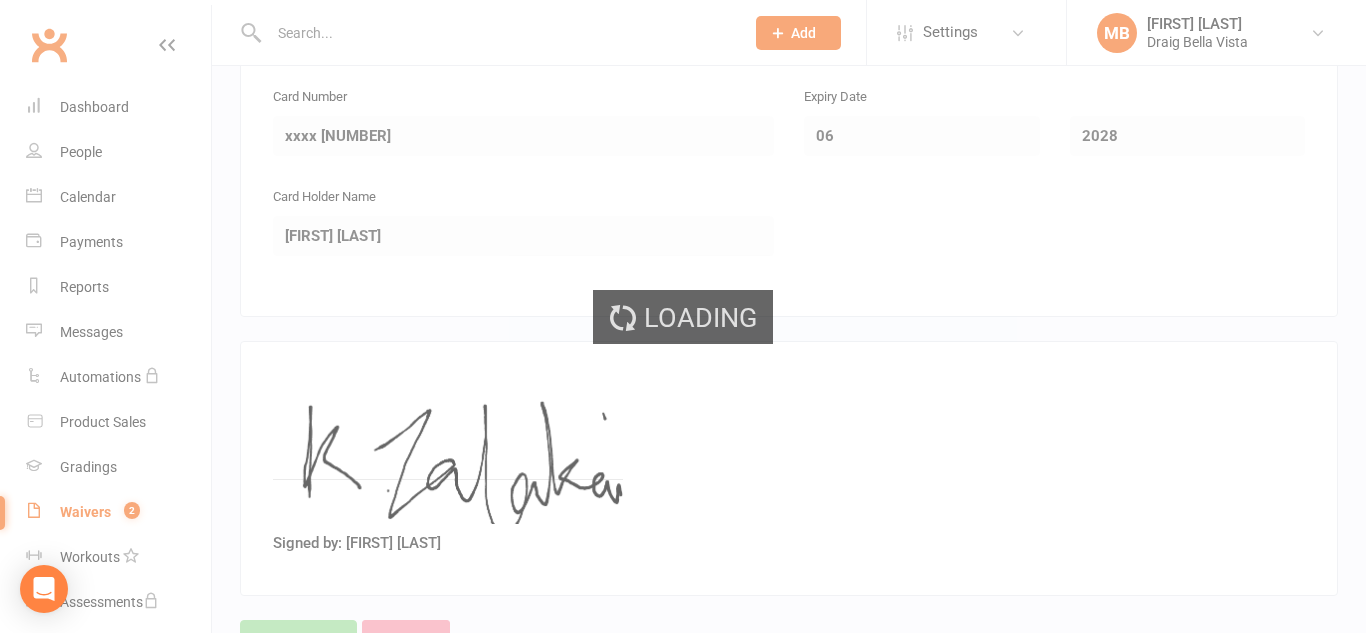 scroll, scrollTop: 0, scrollLeft: 0, axis: both 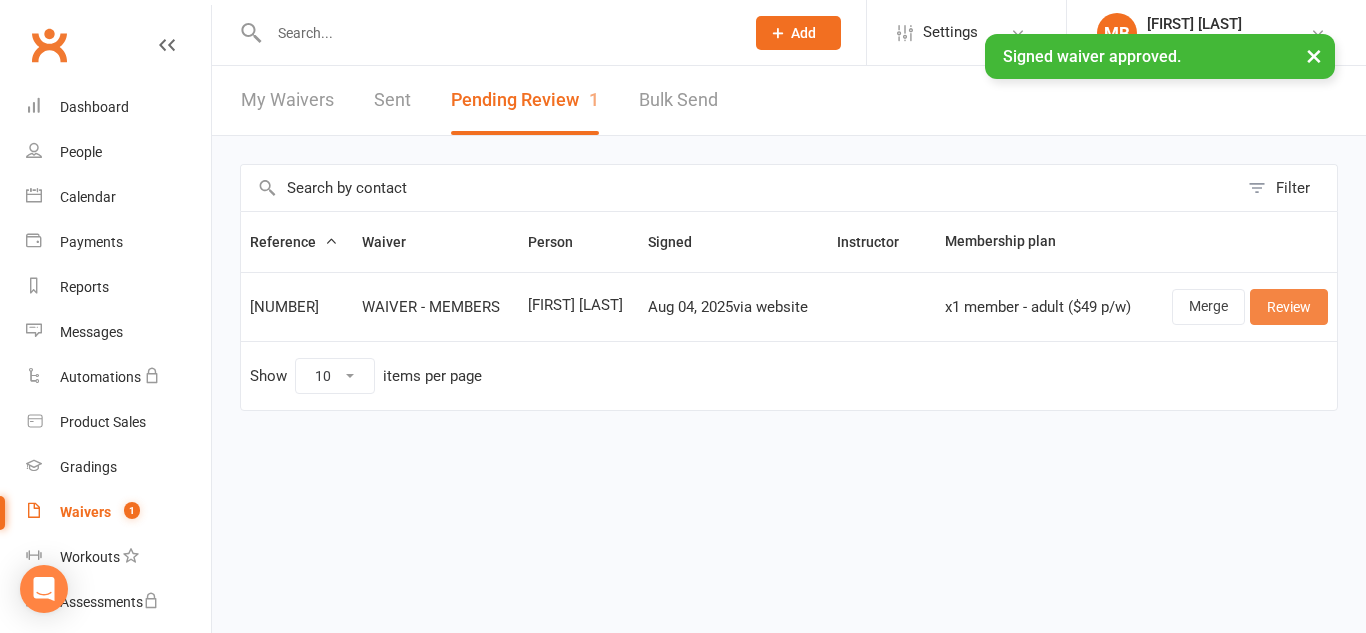 click on "Review" at bounding box center [1289, 307] 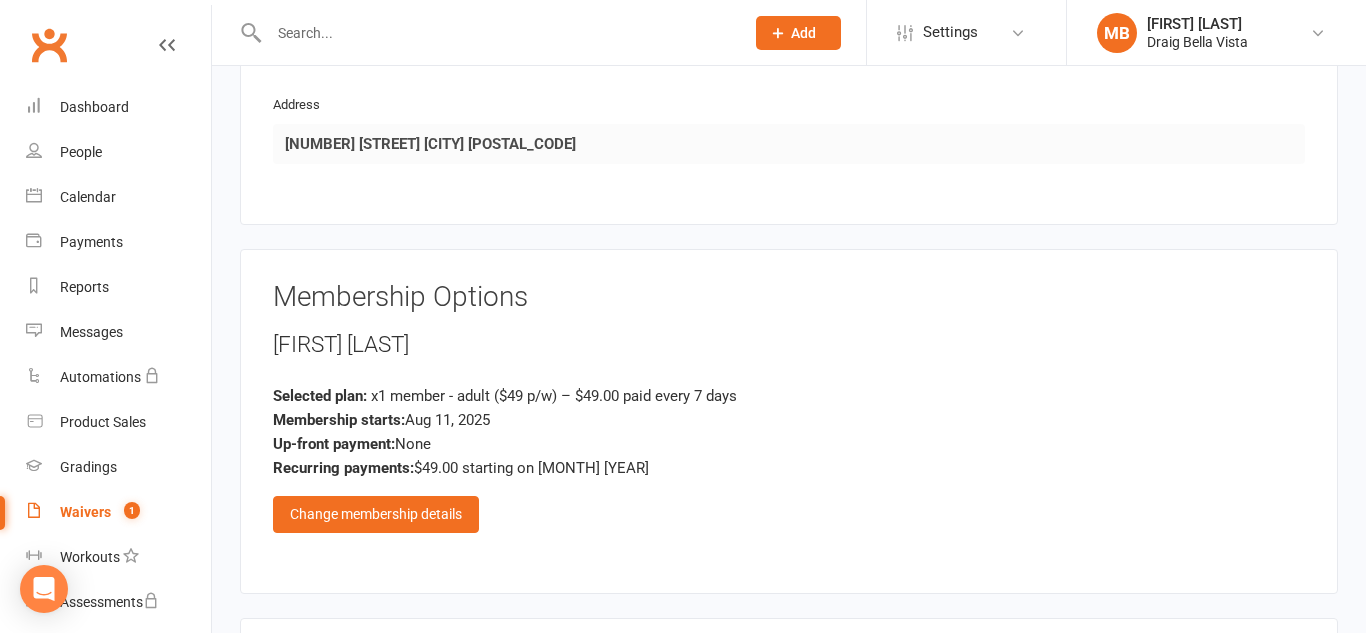 scroll, scrollTop: 1956, scrollLeft: 0, axis: vertical 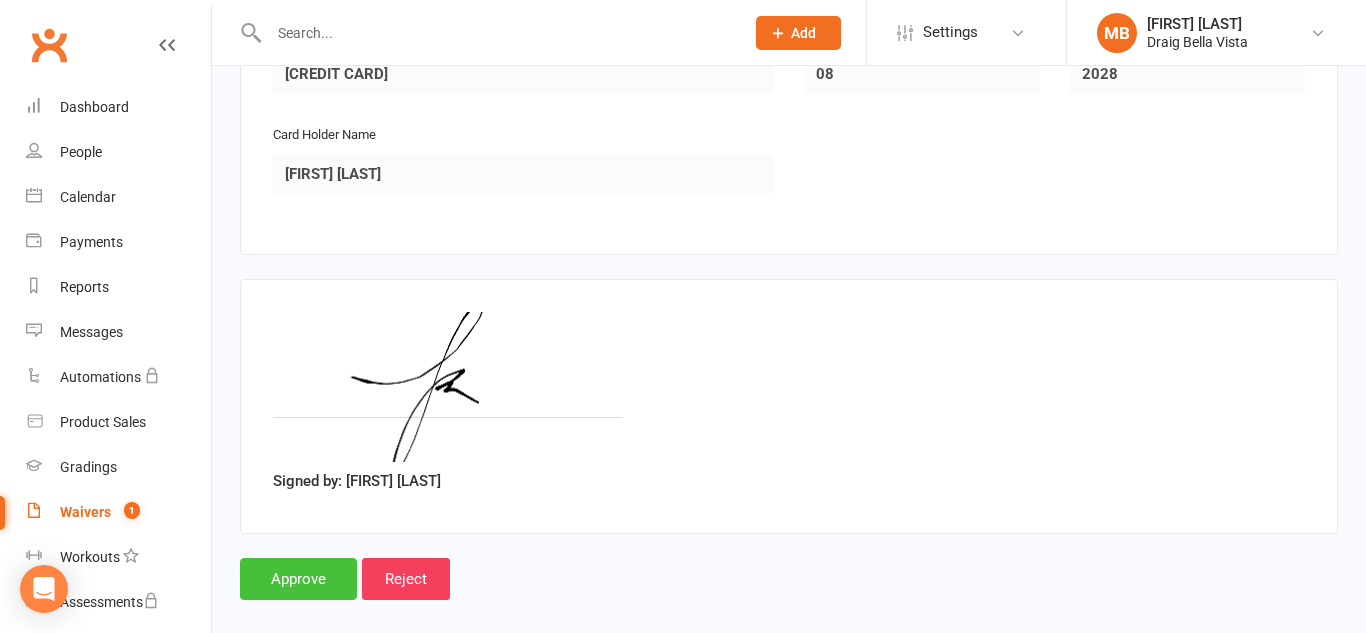 click on "Approve" at bounding box center [298, 579] 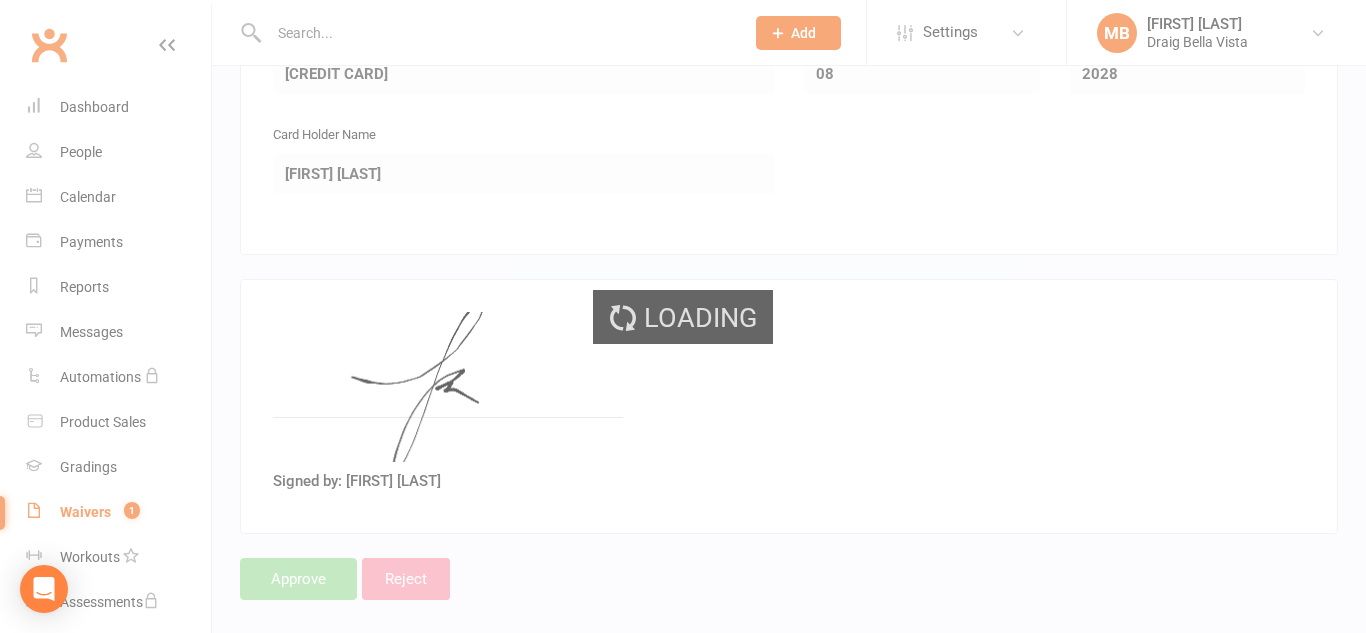 scroll, scrollTop: 0, scrollLeft: 0, axis: both 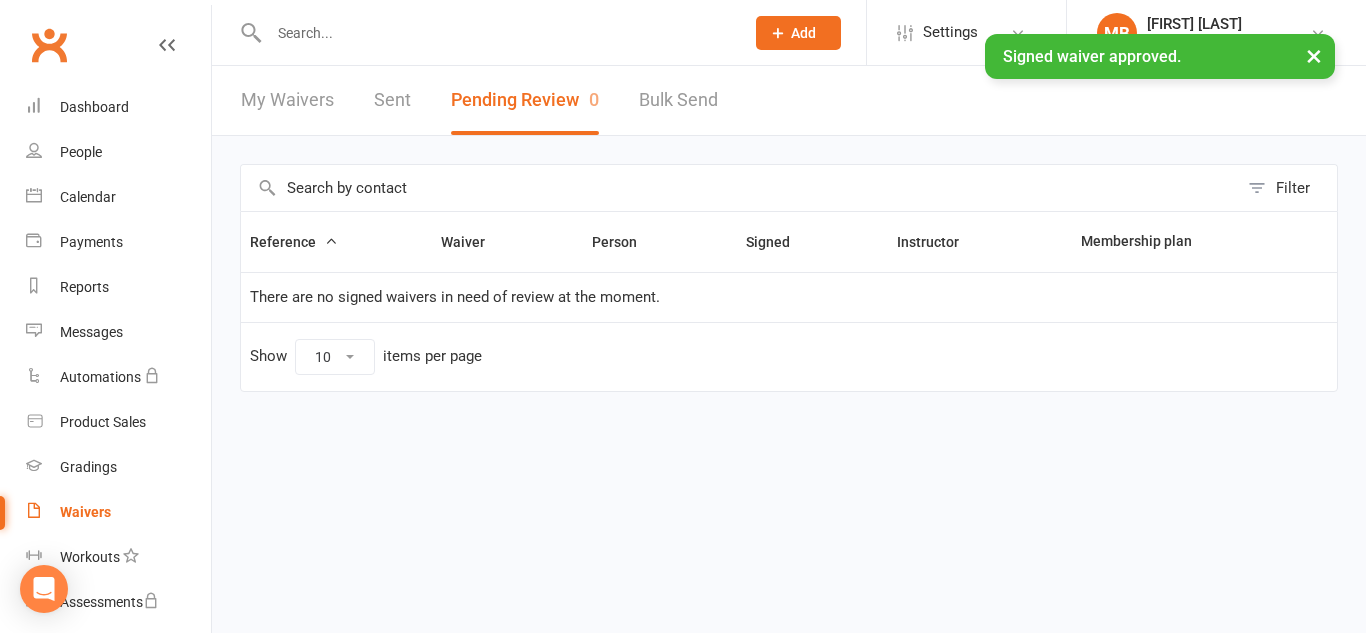 click on "× Signed waiver approved." at bounding box center (670, 34) 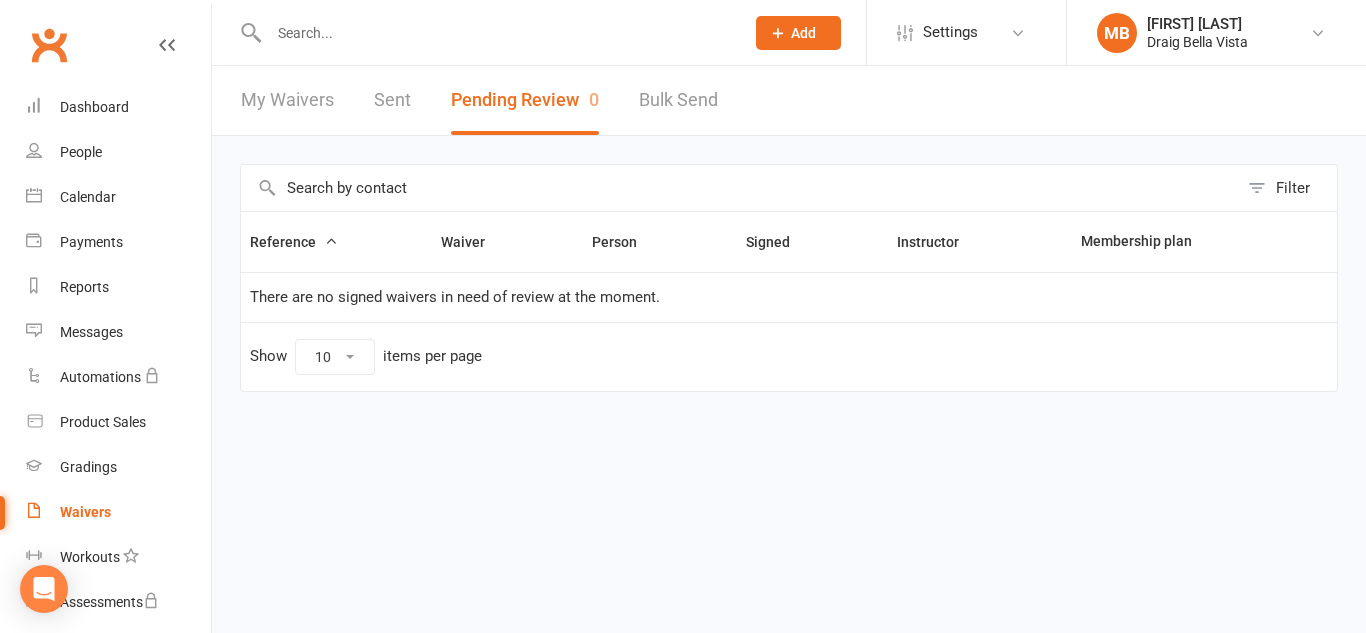 click at bounding box center [496, 33] 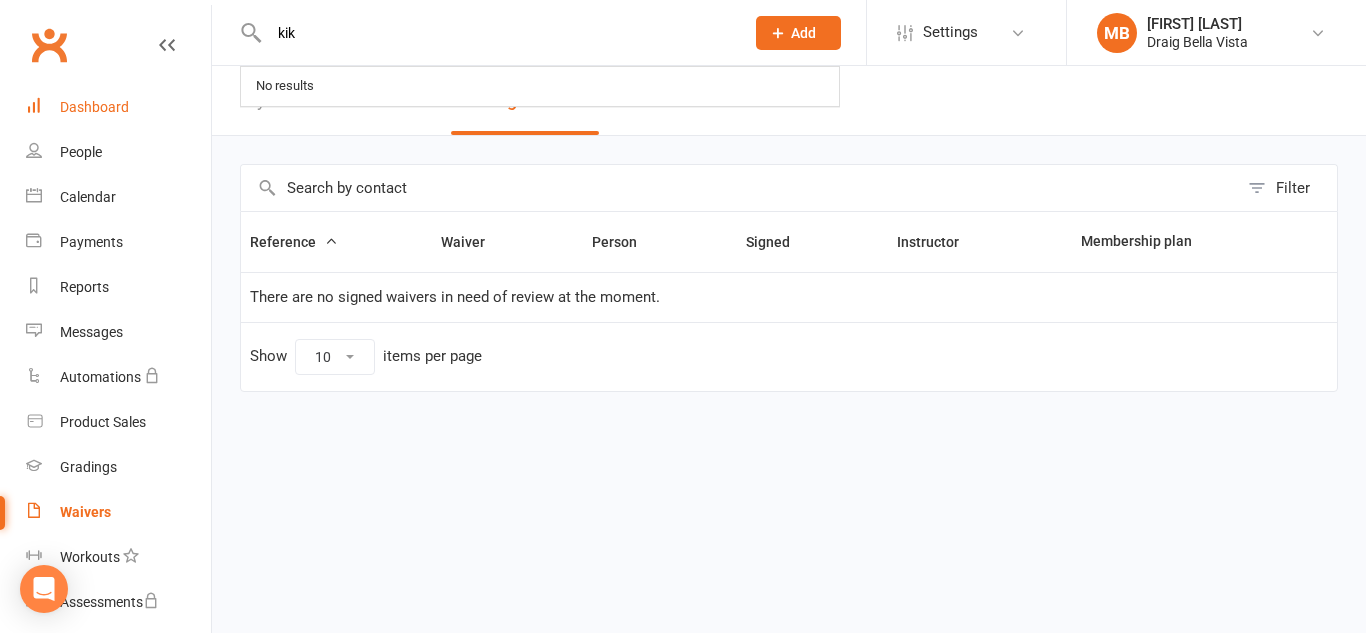 type on "kik" 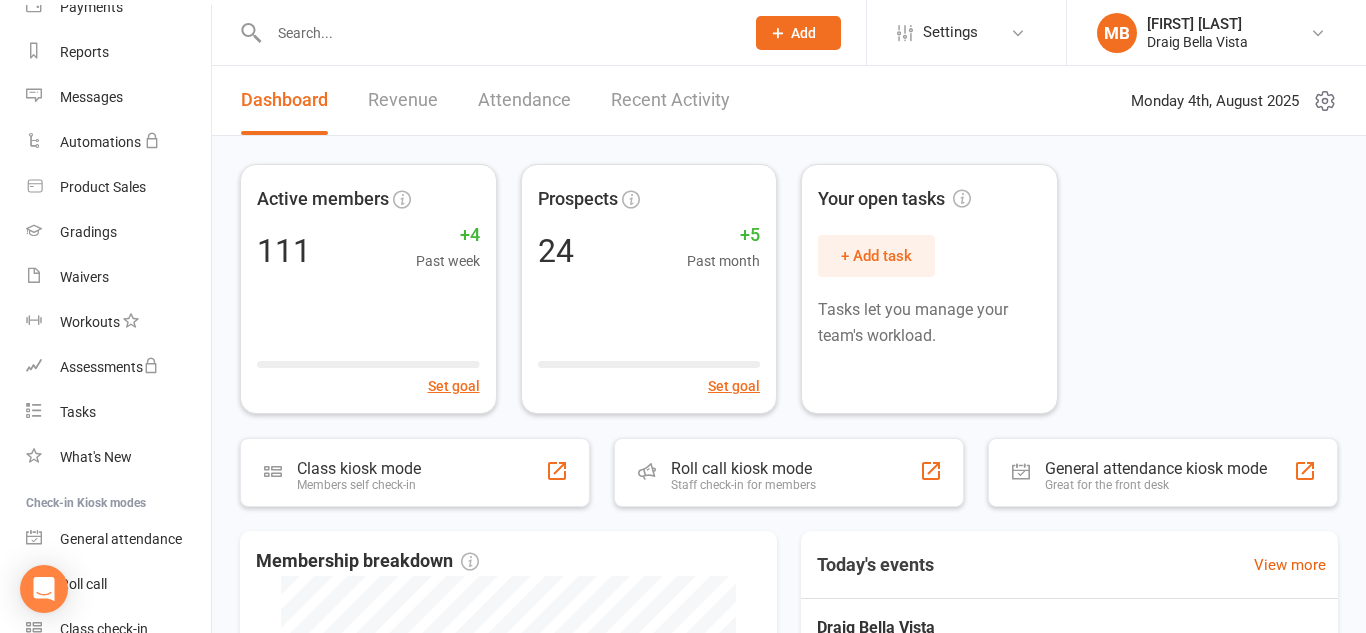 scroll, scrollTop: 329, scrollLeft: 0, axis: vertical 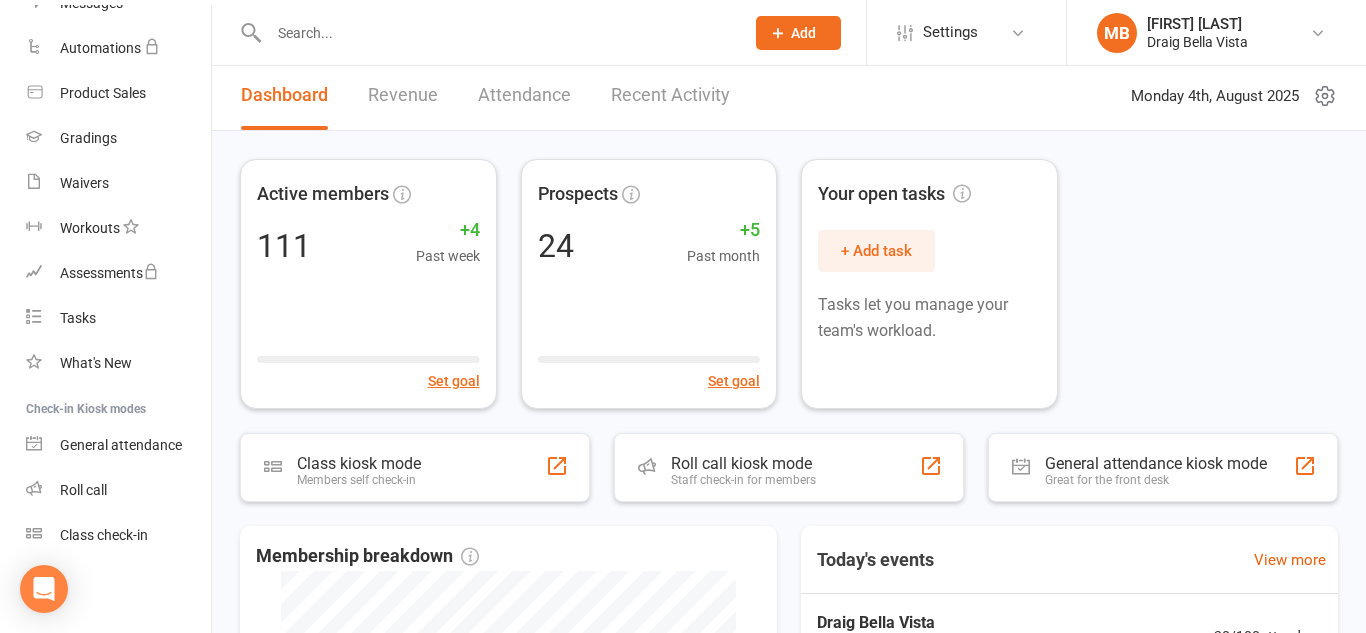 click at bounding box center (496, 33) 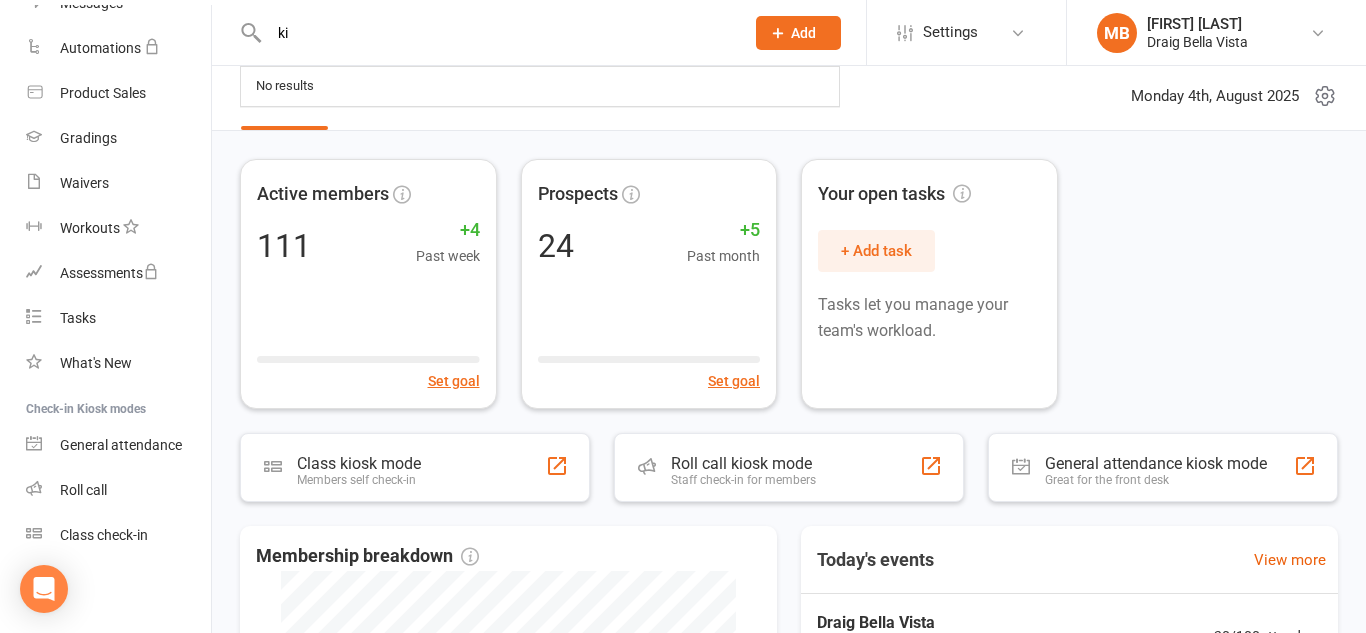 type on "k" 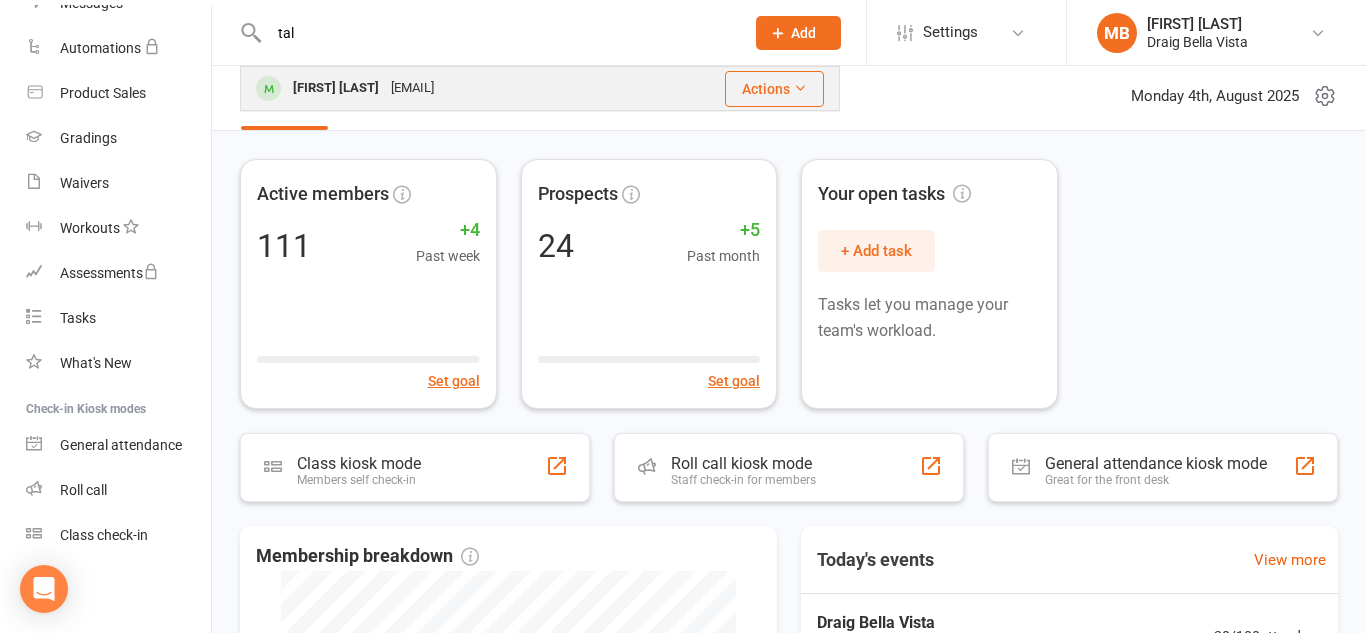type on "tal" 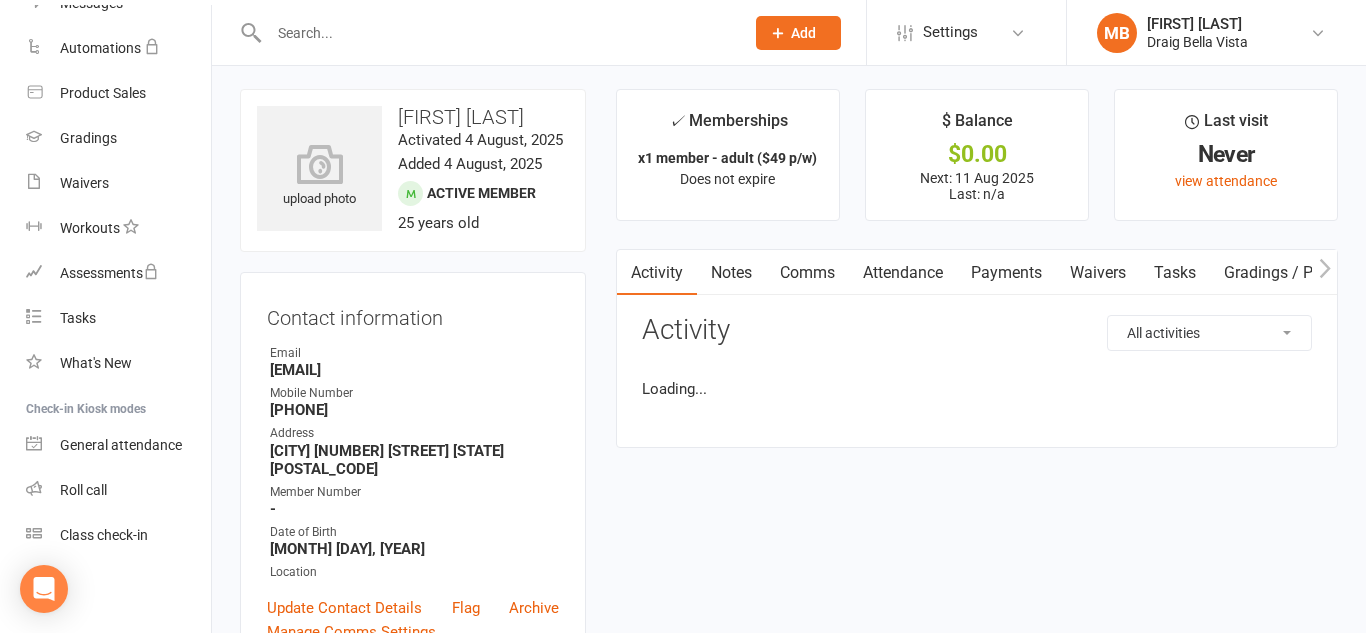 scroll, scrollTop: 0, scrollLeft: 0, axis: both 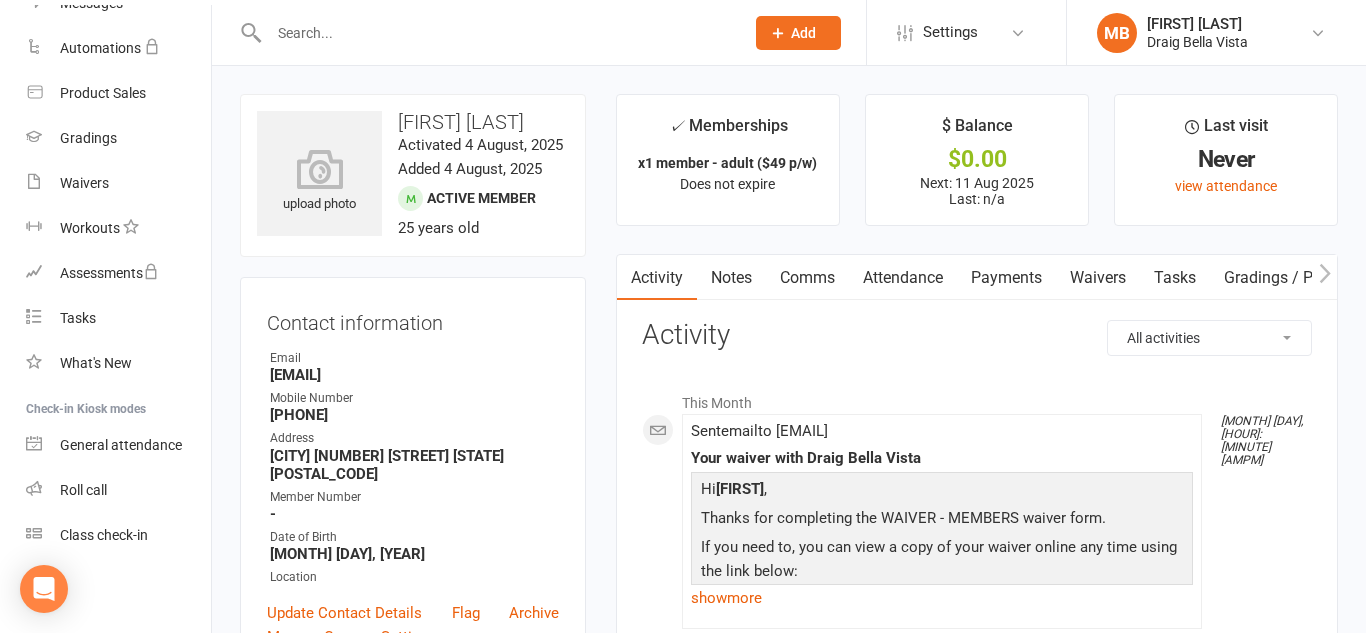 click on "Payments" at bounding box center (1006, 278) 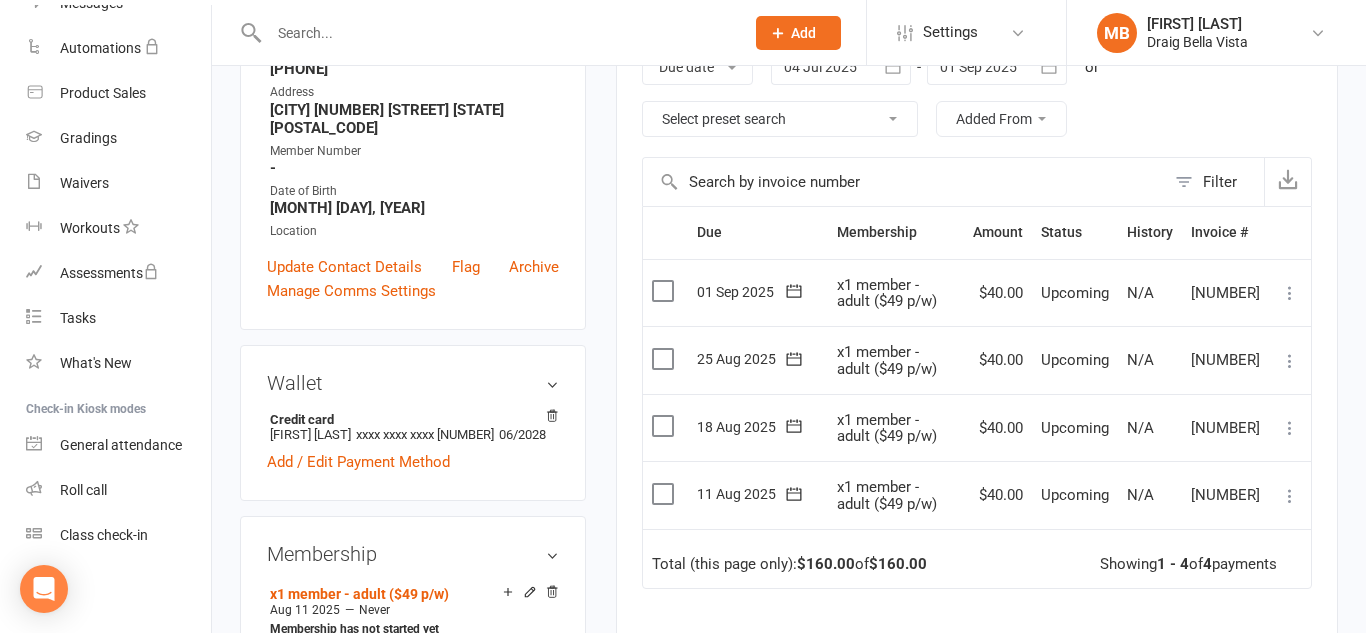 scroll, scrollTop: 0, scrollLeft: 0, axis: both 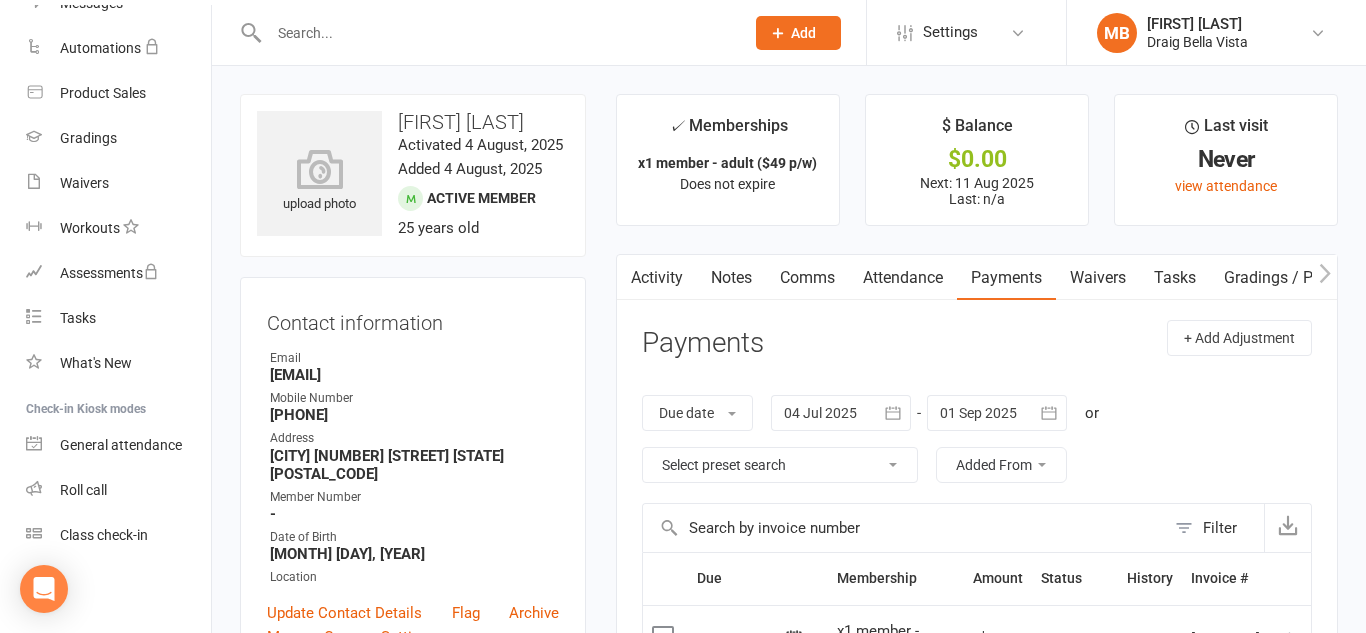 click at bounding box center (496, 33) 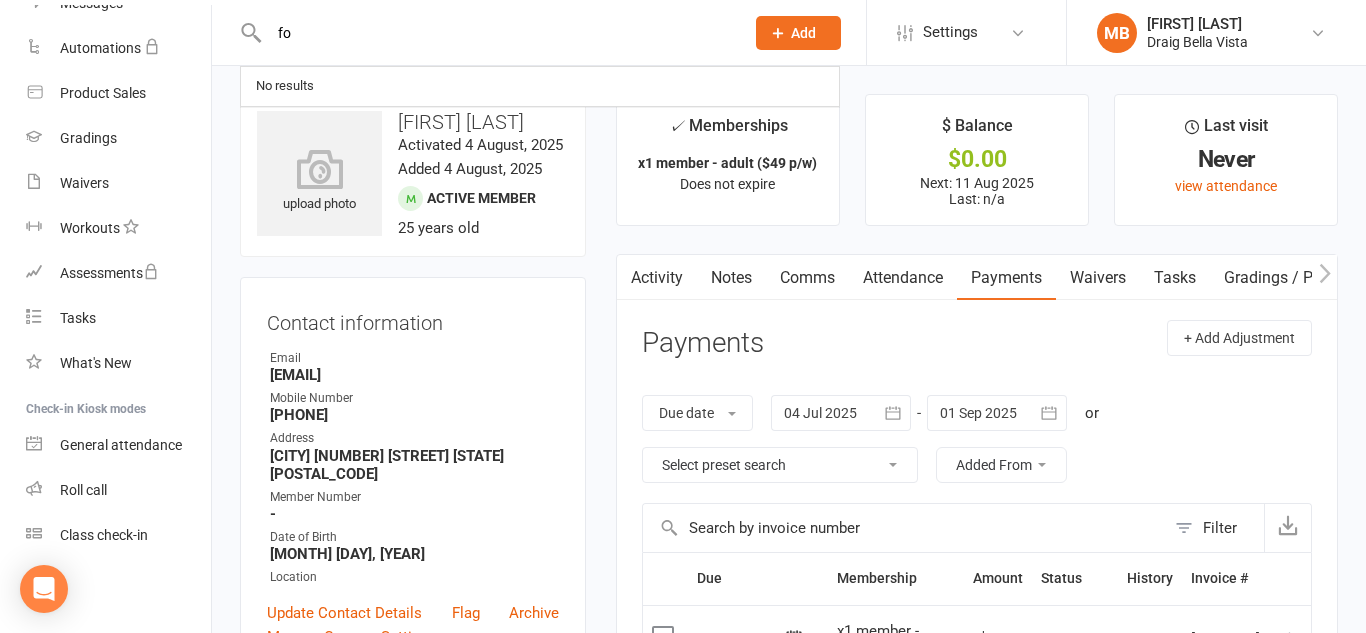 type on "f" 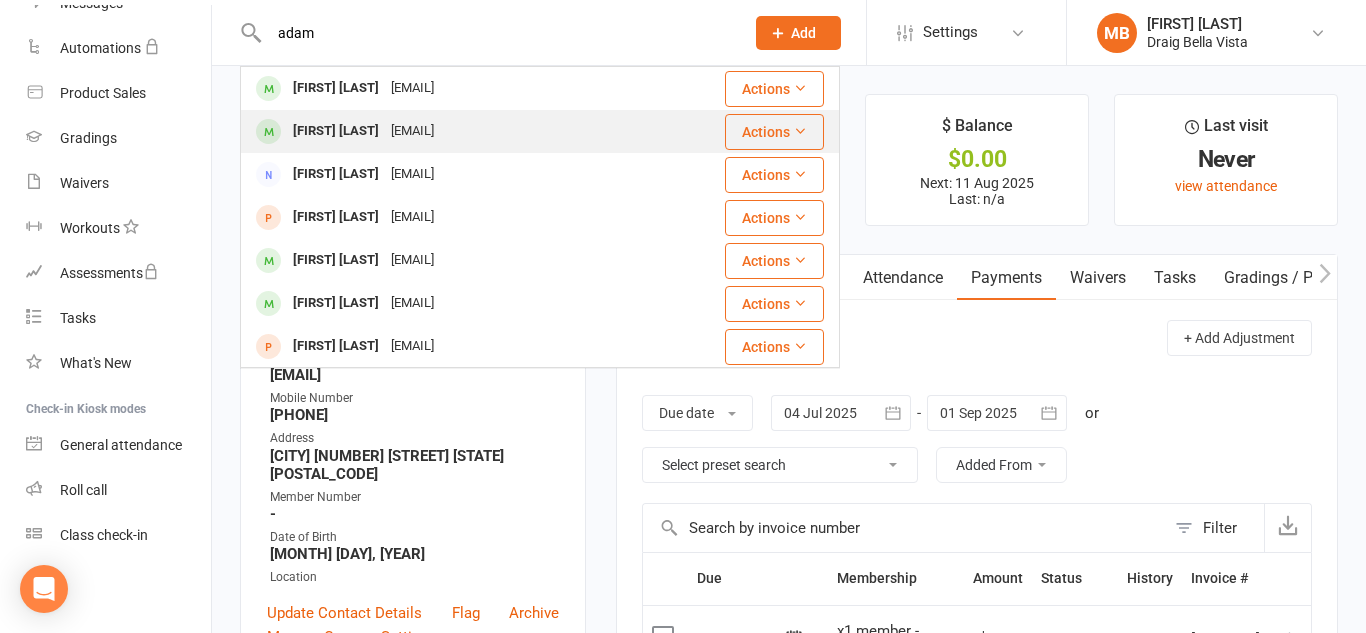 type on "adam" 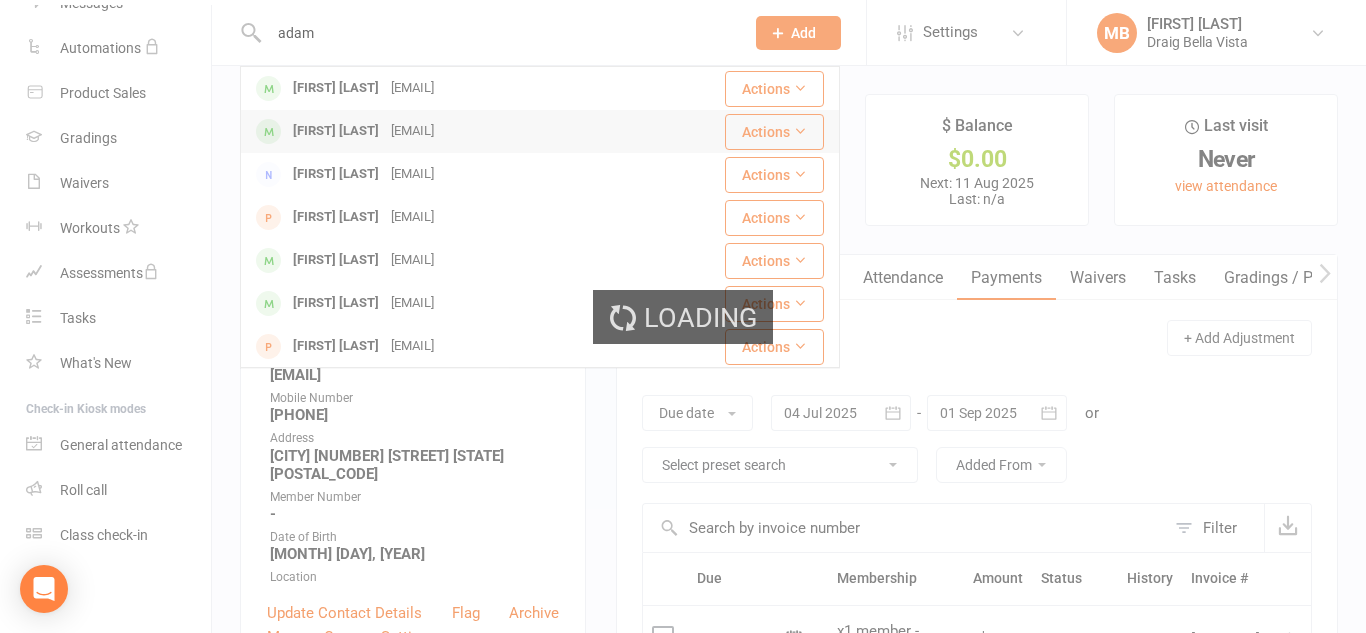 type 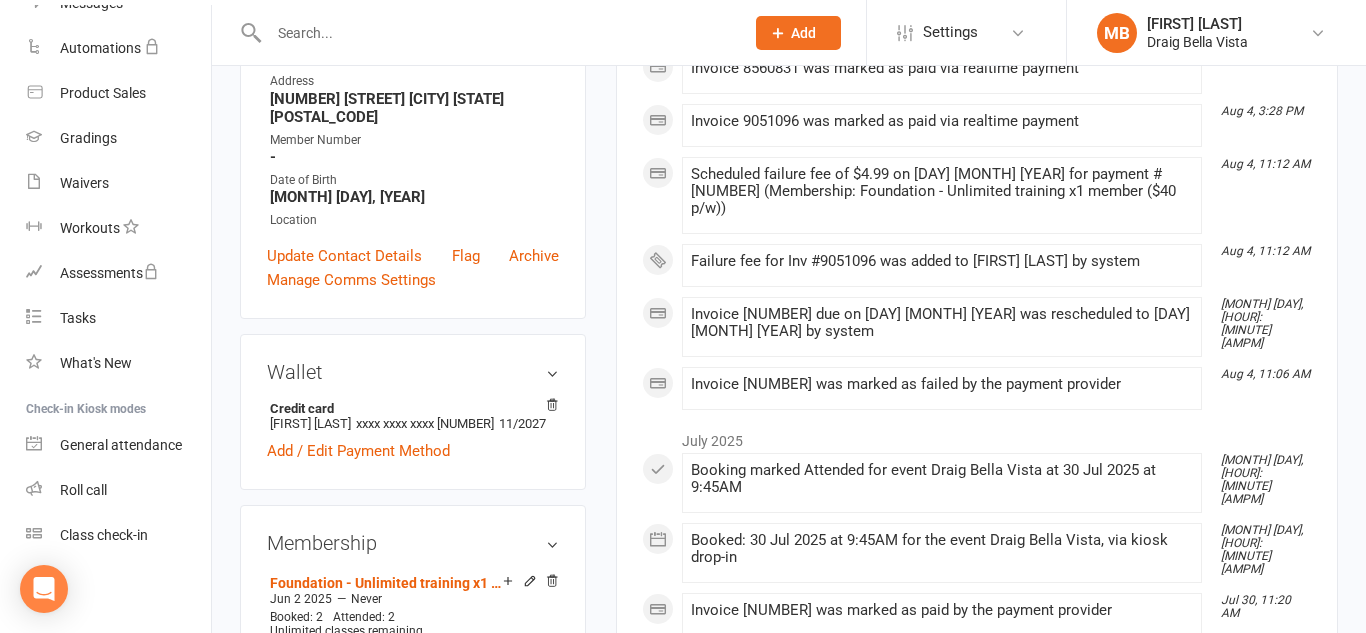 scroll, scrollTop: 380, scrollLeft: 0, axis: vertical 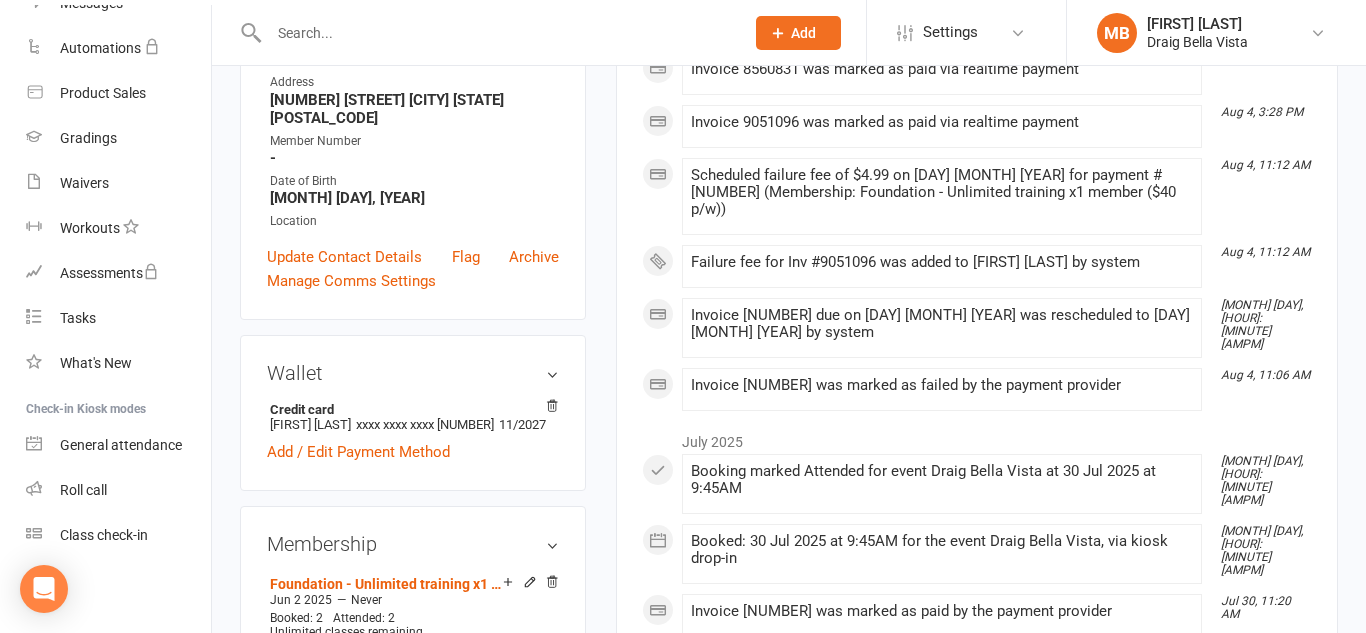 click on "Aug [DAY], [TIME] Invoice [NUMBER] was marked as paid via realtime payment Aug [DAY], [TIME] Invoice [NUMBER] was marked as paid via realtime payment Aug [DAY], [TIME] Scheduled failure fee of $4.99 on [DAY] [MONTH] [YEAR] for payment #[NUMBER] (Membership: Foundation - Unlimited training x1 member ($40 p/w)) Aug [DAY], [TIME] Failure fee for Inv #[NUMBER] was added to [FIRST] [LAST] by system Aug [DAY], [TIME] Invoice [NUMBER] due on [DAY] [MONTH] [YEAR] was rescheduled to [DAY] [MONTH] [YEAR] by system July [YEAR]" at bounding box center (977, 783) 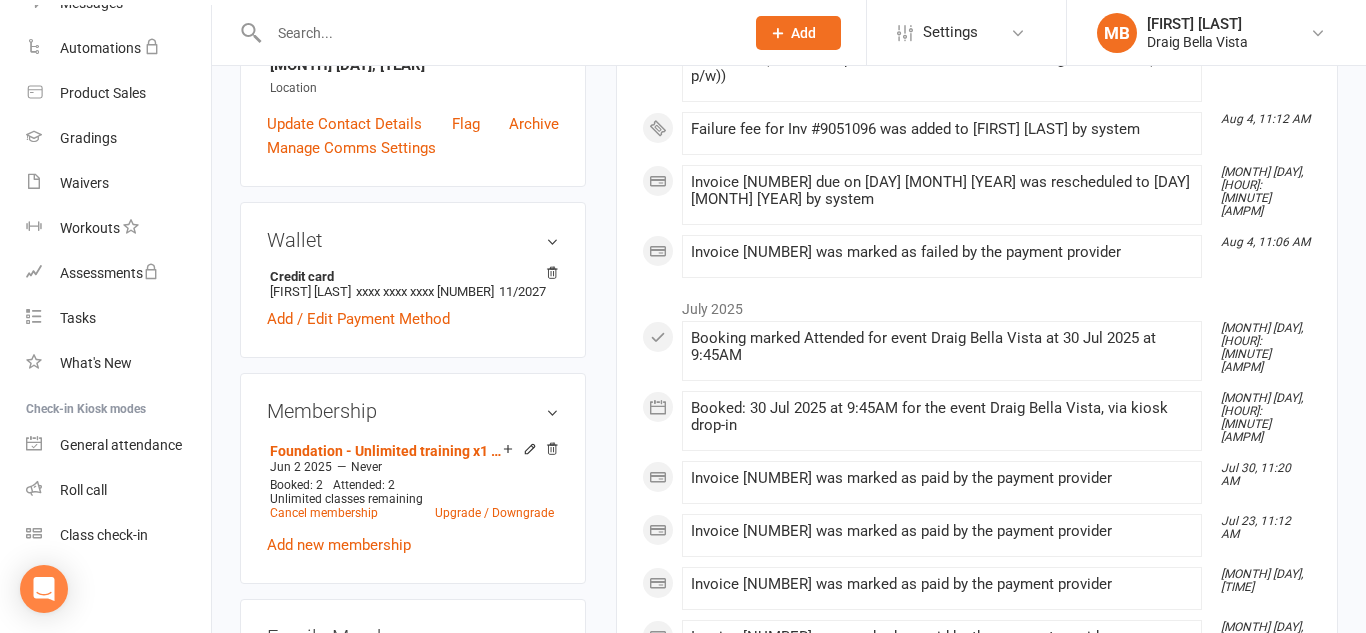 scroll, scrollTop: 519, scrollLeft: 0, axis: vertical 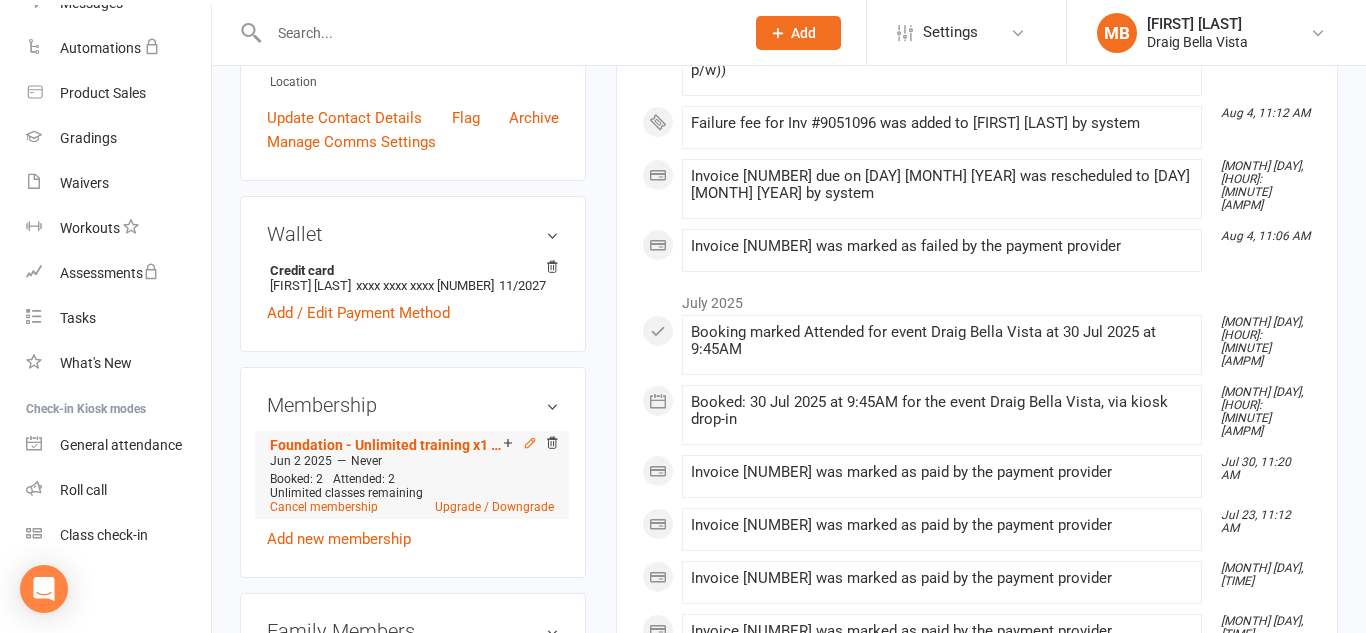 click 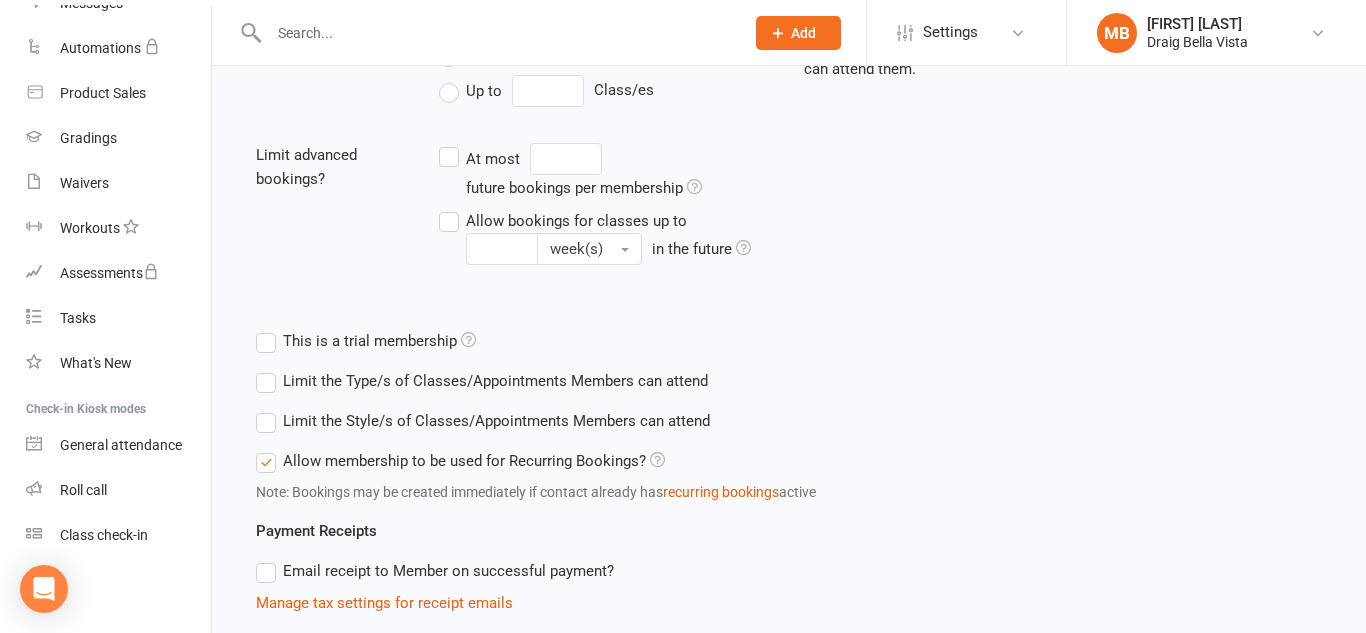 scroll, scrollTop: 0, scrollLeft: 0, axis: both 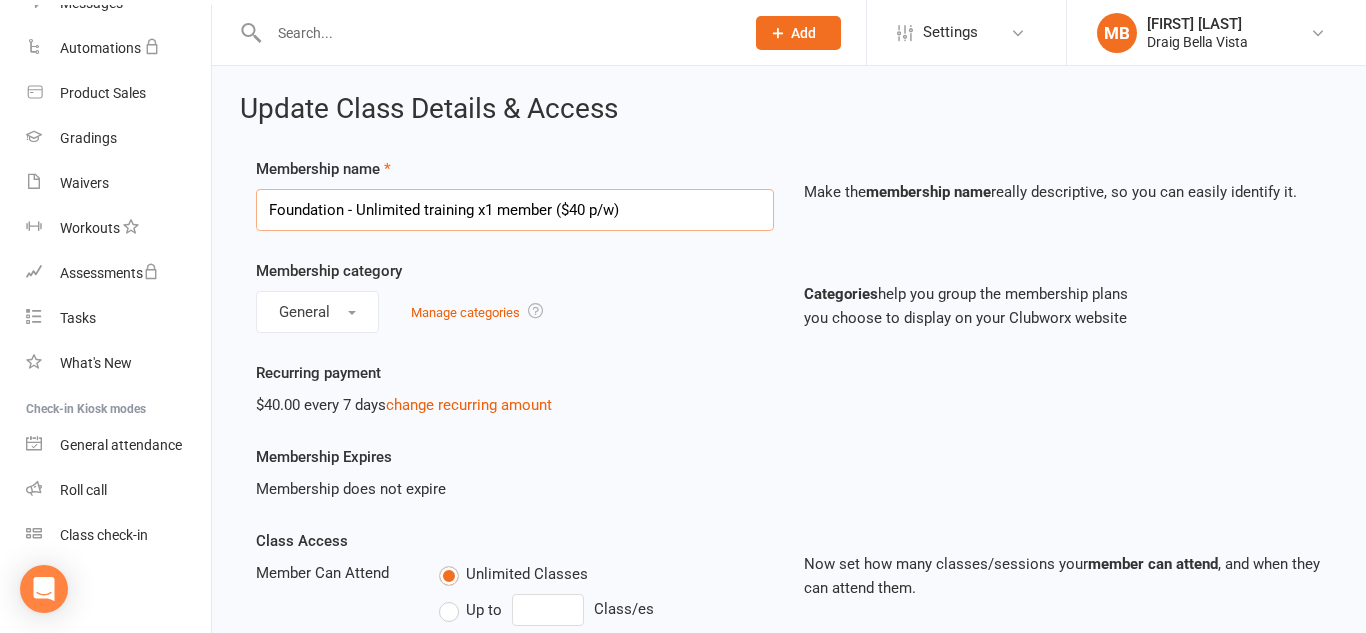 drag, startPoint x: 678, startPoint y: 208, endPoint x: 311, endPoint y: 167, distance: 369.28308 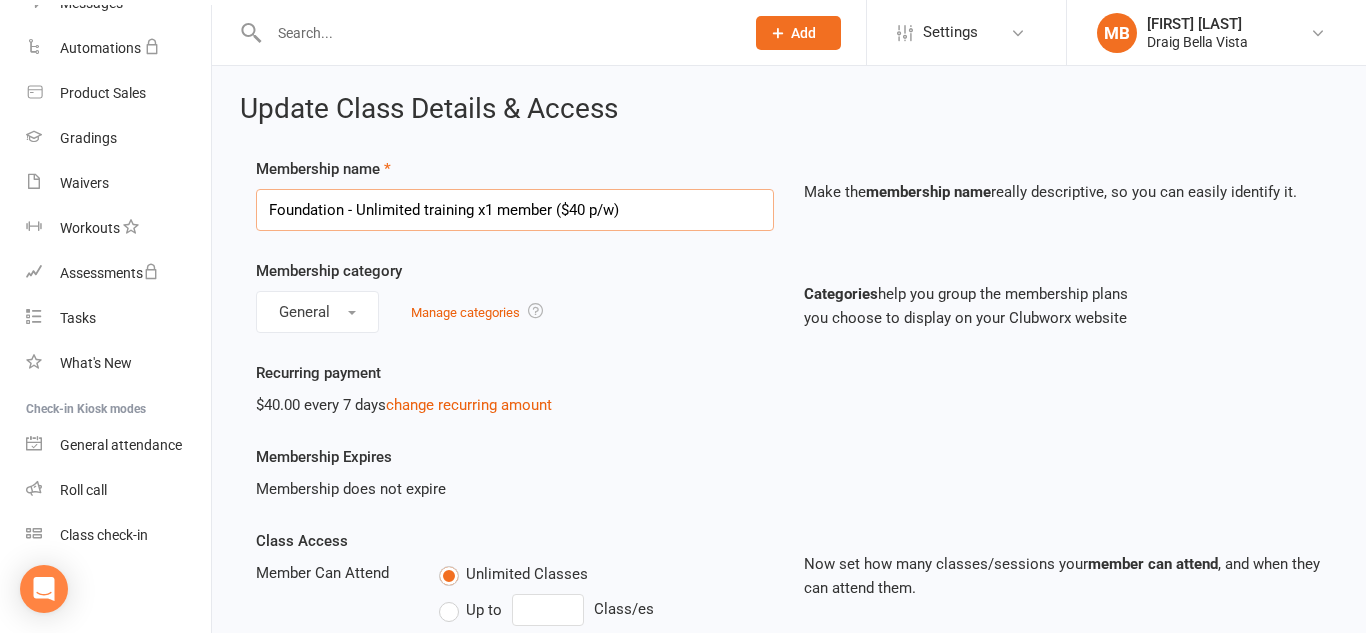 drag, startPoint x: 641, startPoint y: 210, endPoint x: 269, endPoint y: 198, distance: 372.1935 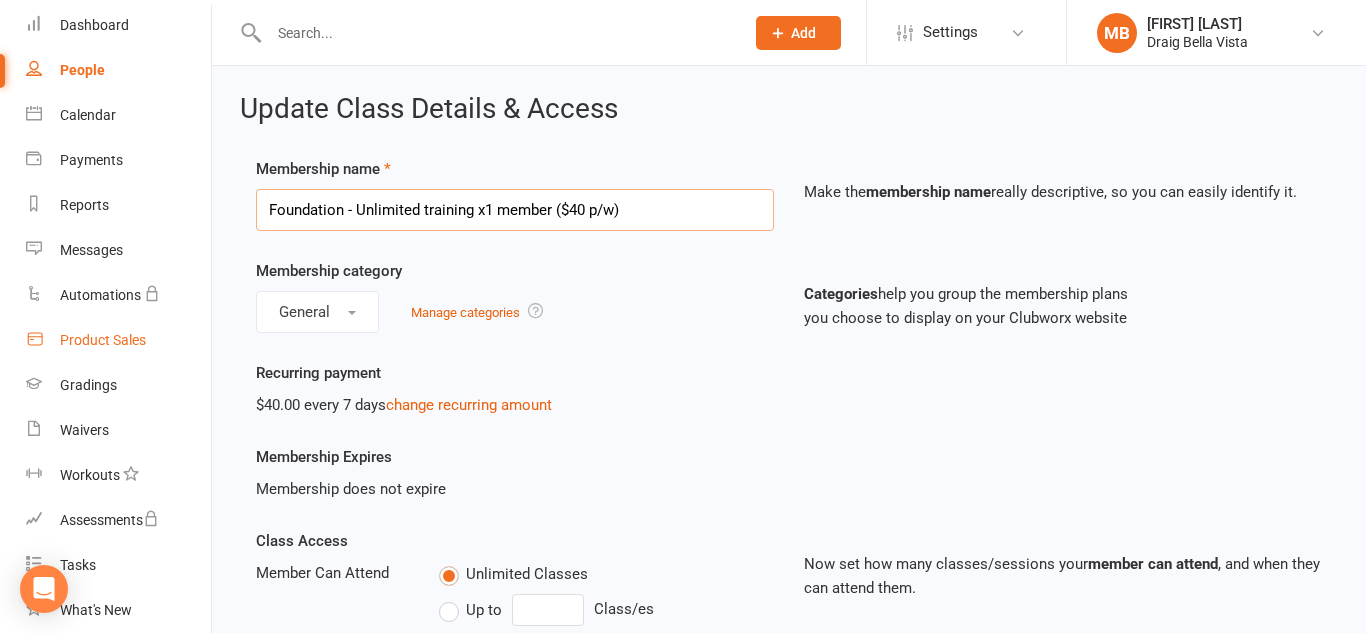 scroll, scrollTop: 83, scrollLeft: 0, axis: vertical 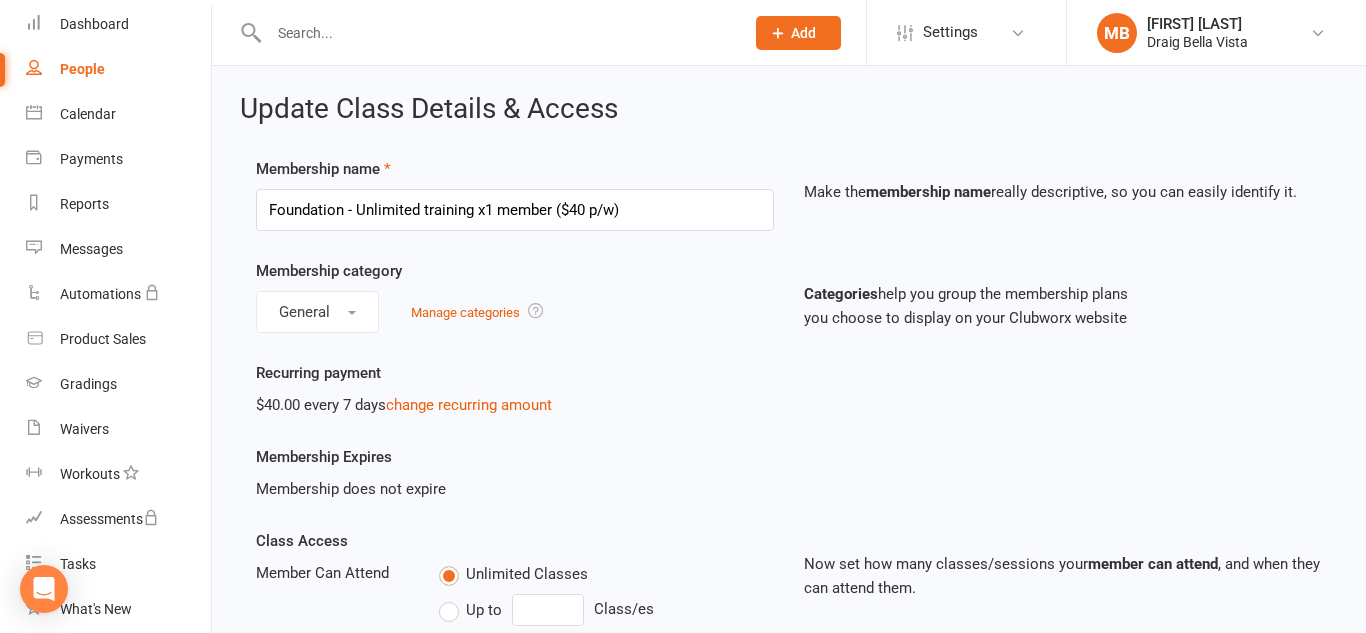 click on "People" at bounding box center [82, 69] 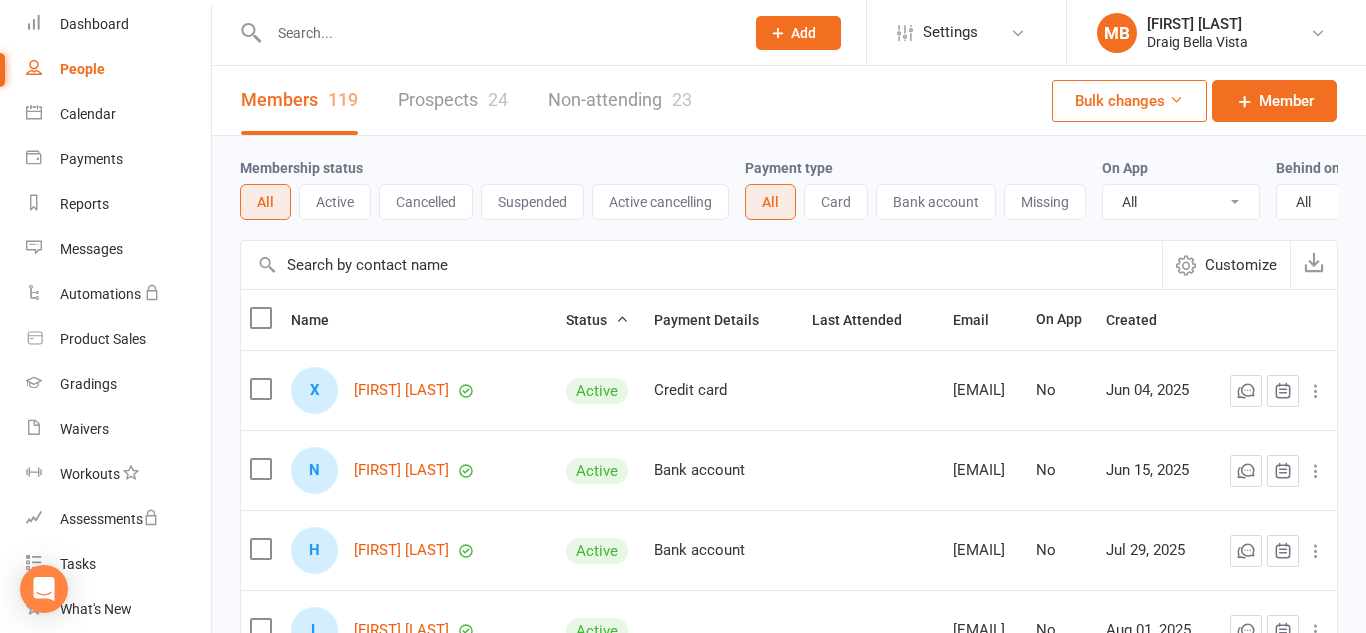 click at bounding box center (496, 33) 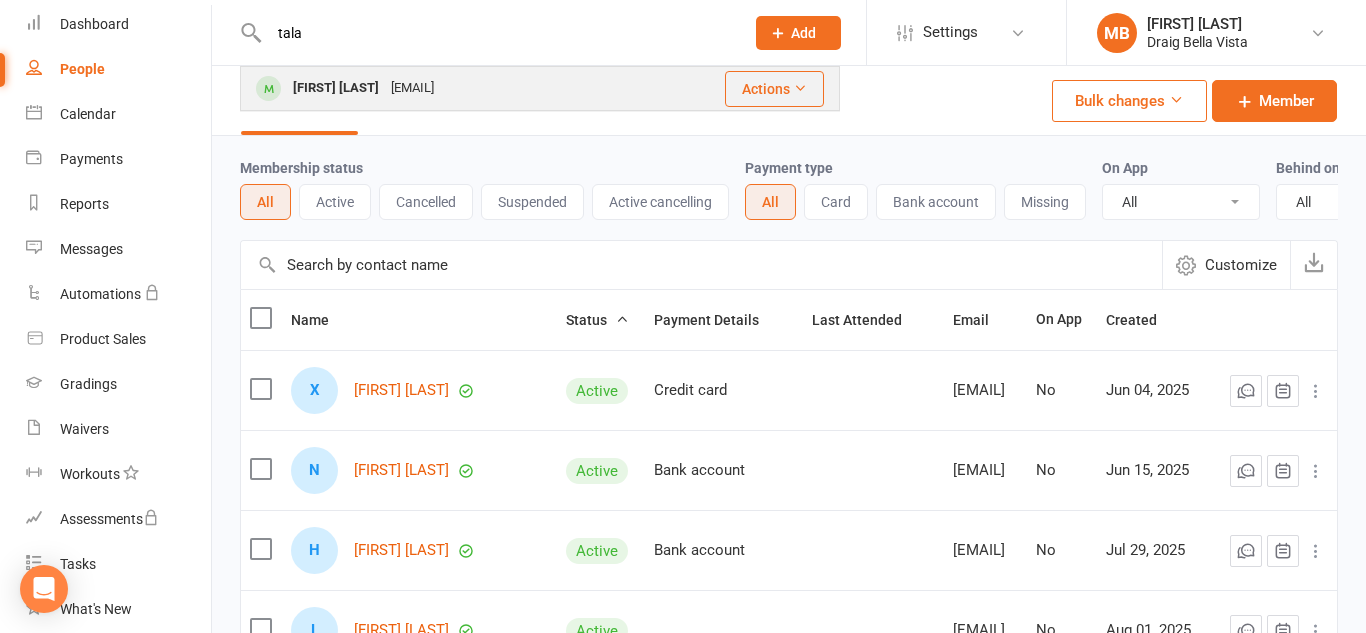 type on "tala" 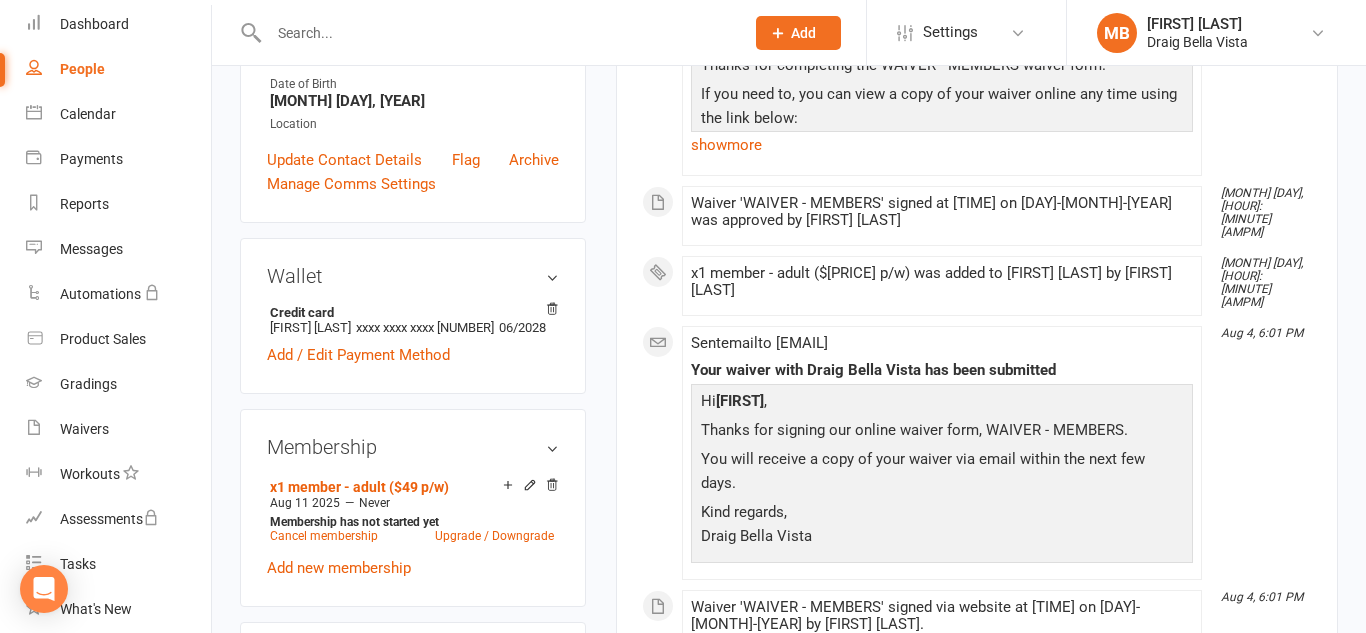 scroll, scrollTop: 456, scrollLeft: 0, axis: vertical 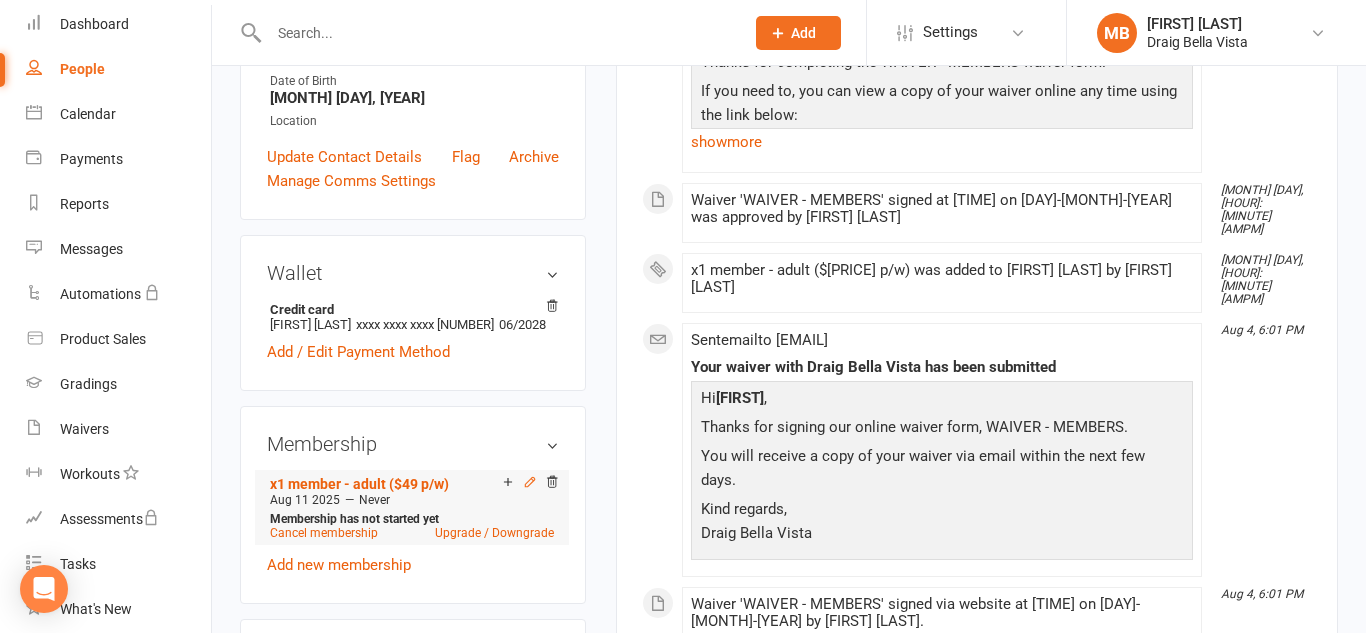 click 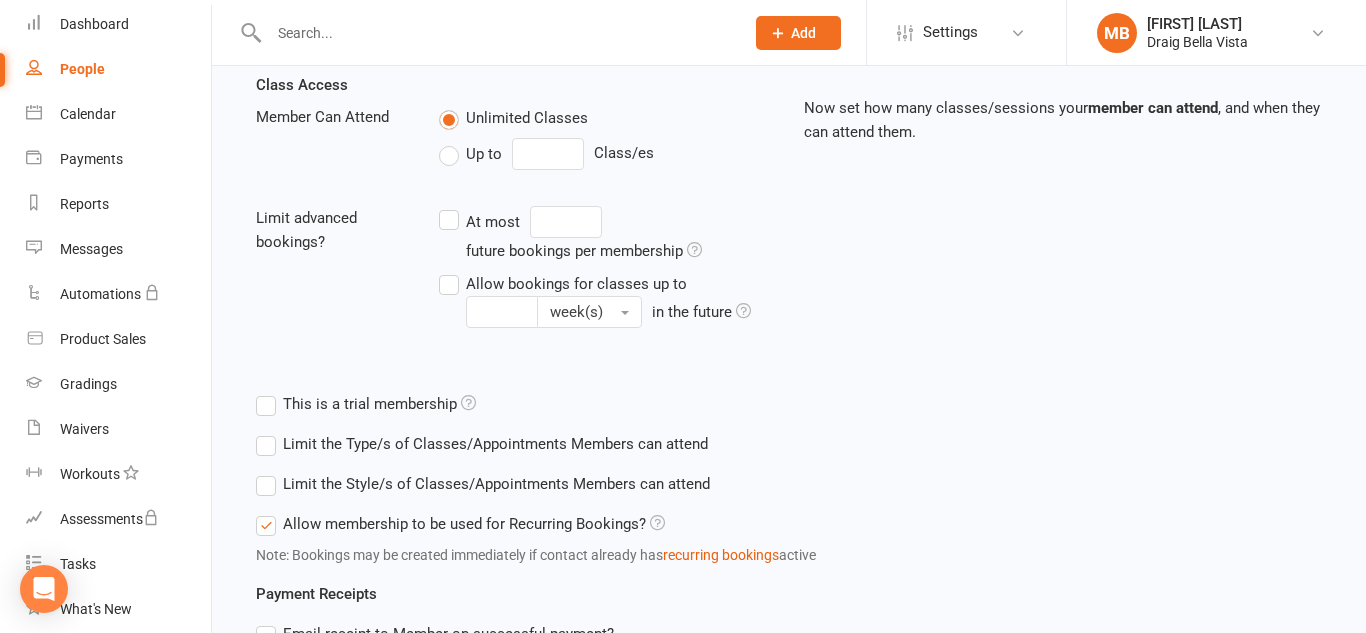 scroll, scrollTop: 0, scrollLeft: 0, axis: both 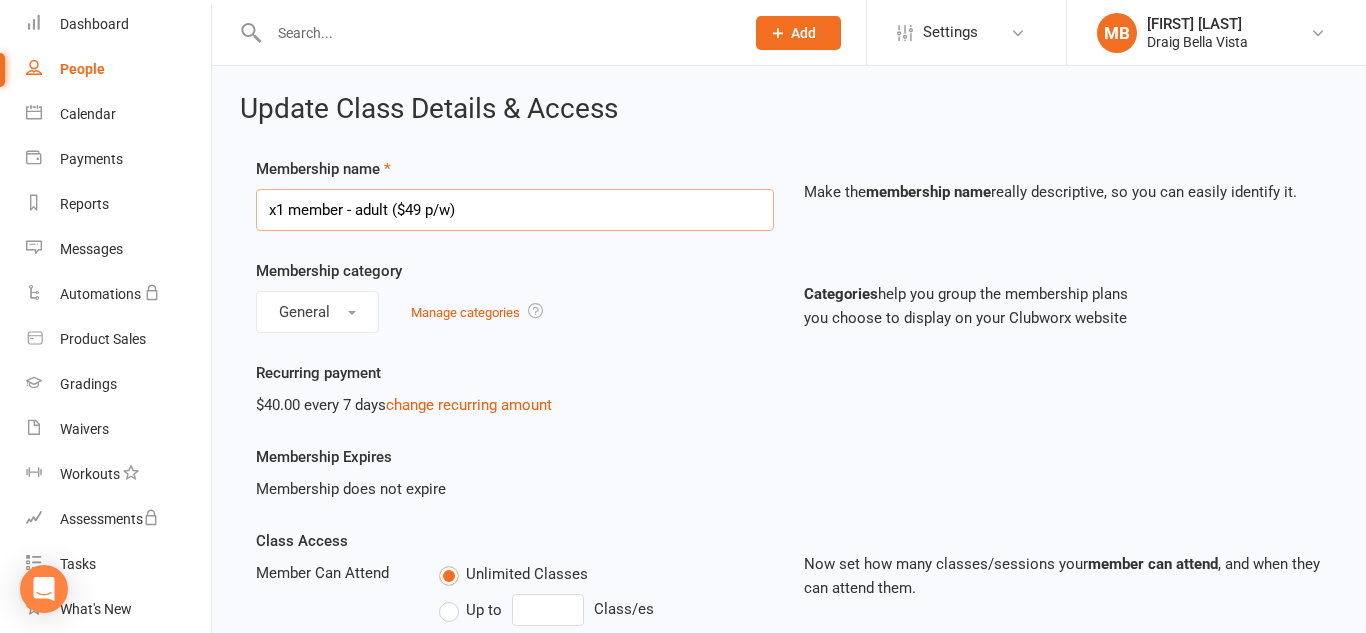 click on "x1 member - adult ($49 p/w)" at bounding box center [515, 210] 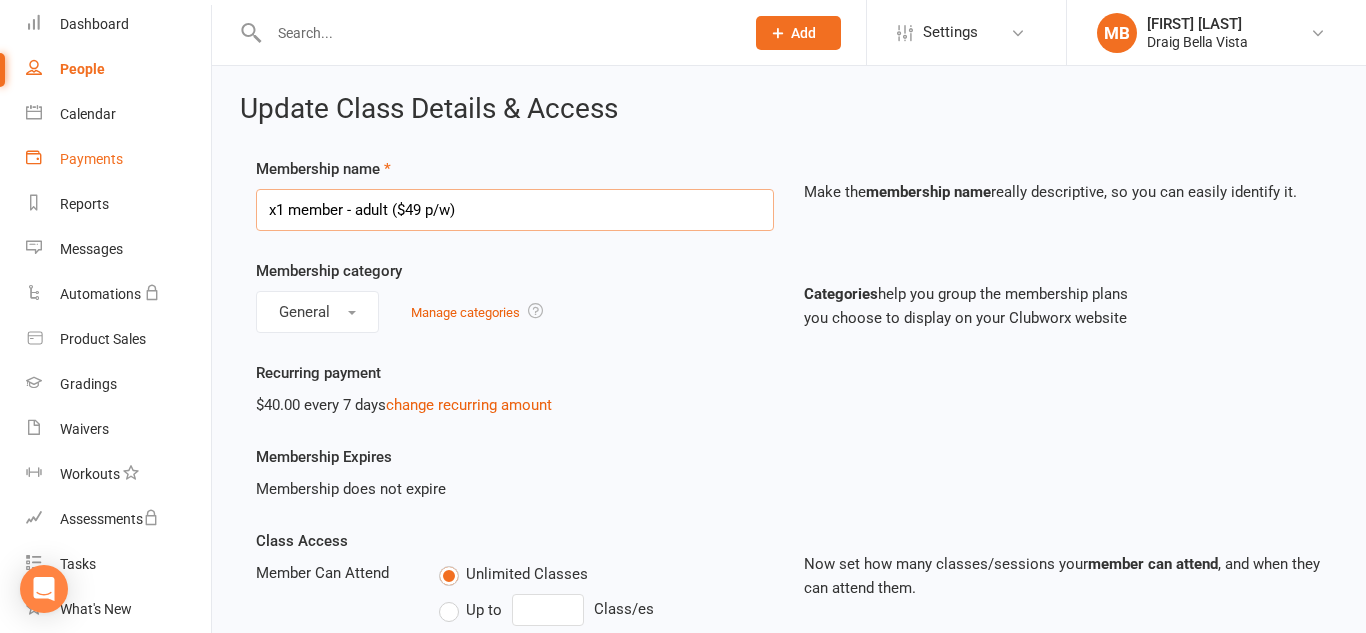 drag, startPoint x: 504, startPoint y: 211, endPoint x: 120, endPoint y: 164, distance: 386.8656 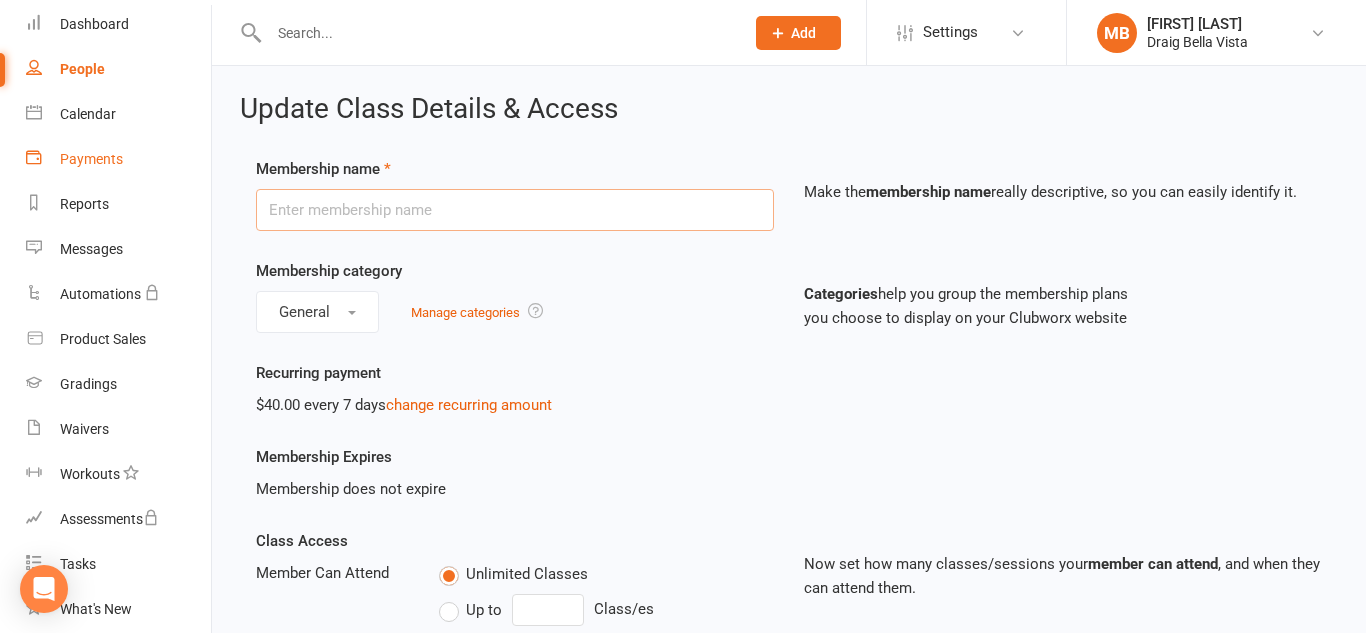paste on "Foundation - Unlimited training x1 member ($40 p/w)" 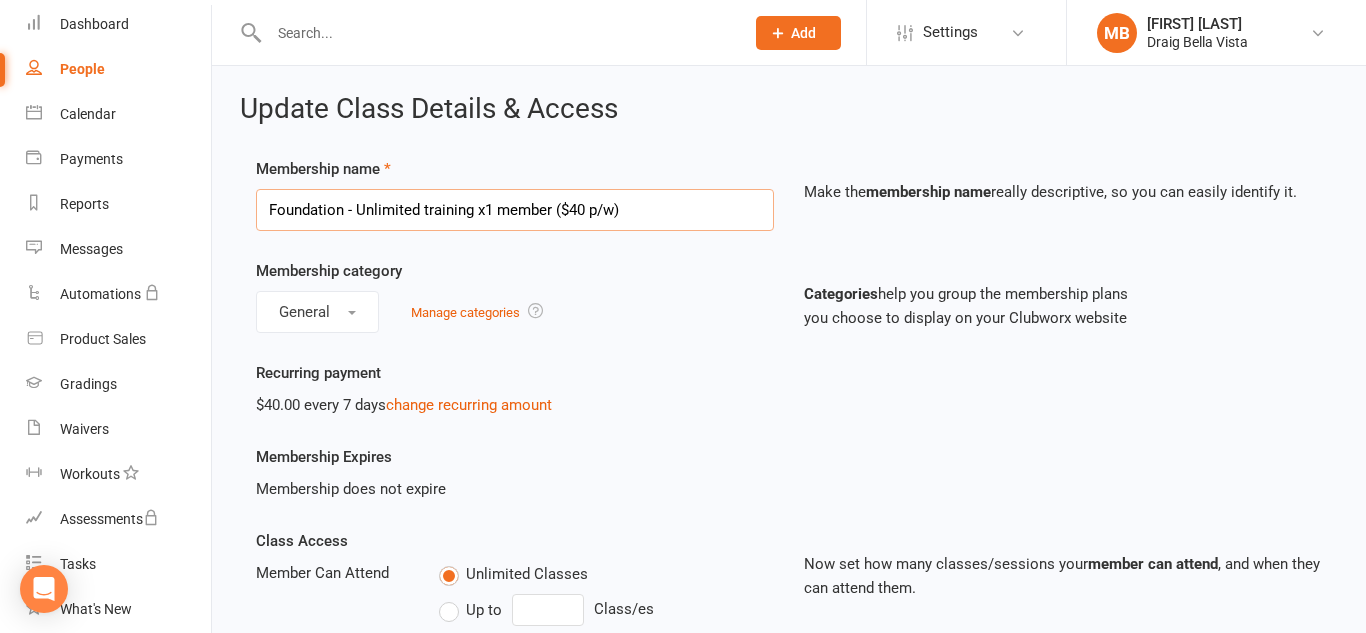 type on "Foundation - Unlimited training x1 member ($40 p/w)" 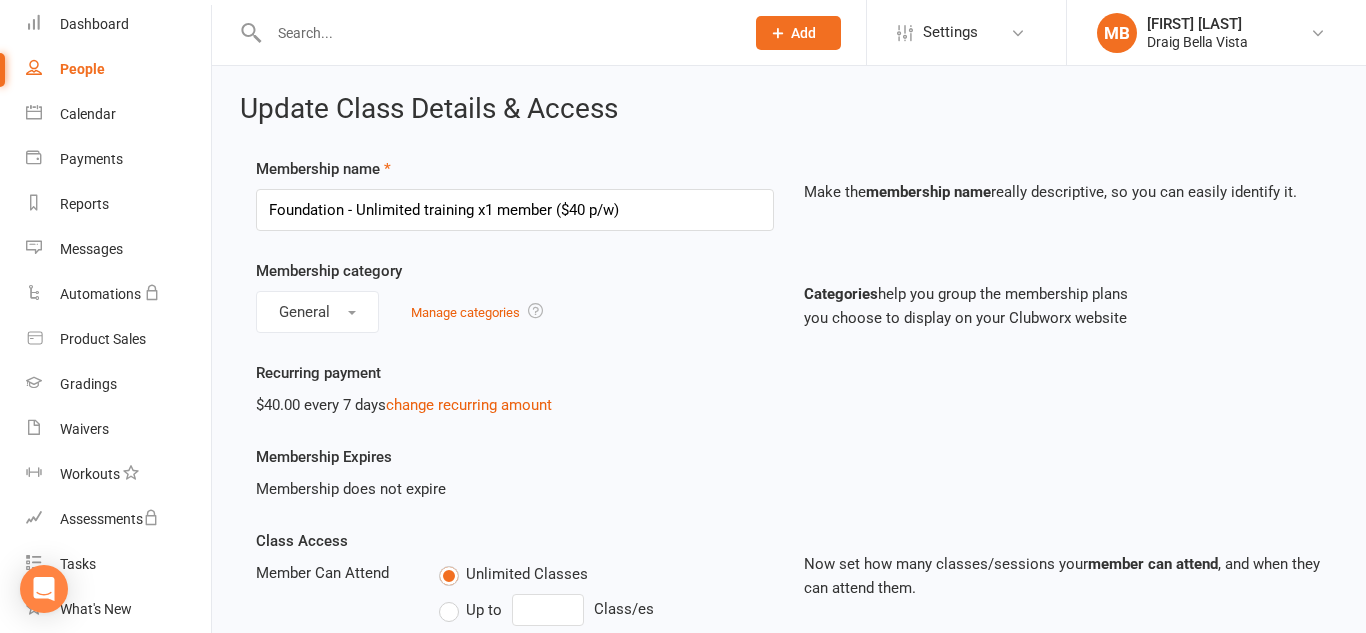 click on "Membership category
General
Manage categories" at bounding box center (515, 296) 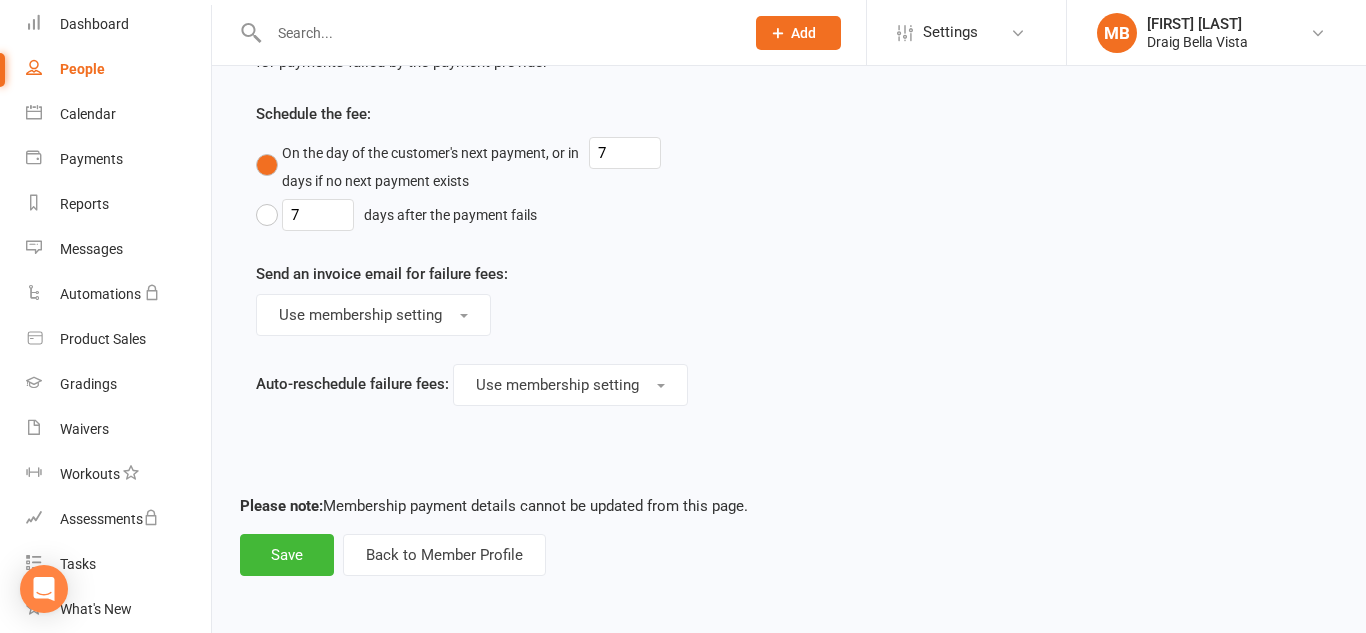 scroll, scrollTop: 1393, scrollLeft: 0, axis: vertical 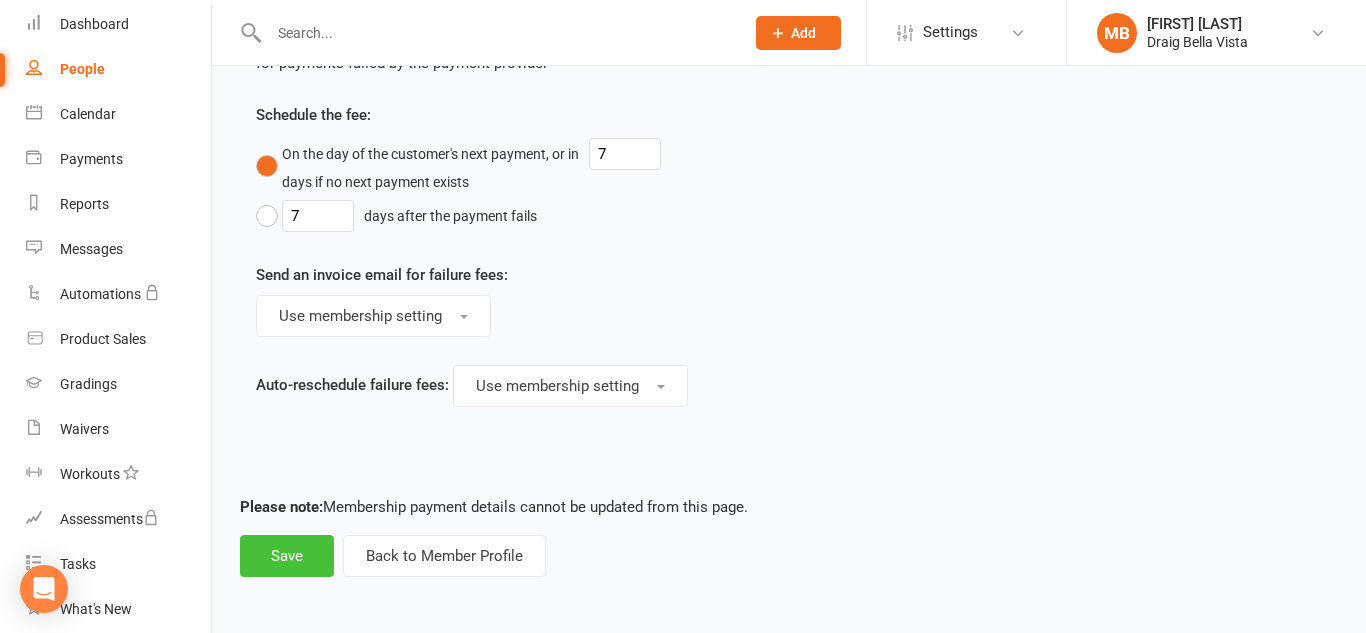 click on "Save" at bounding box center (287, 556) 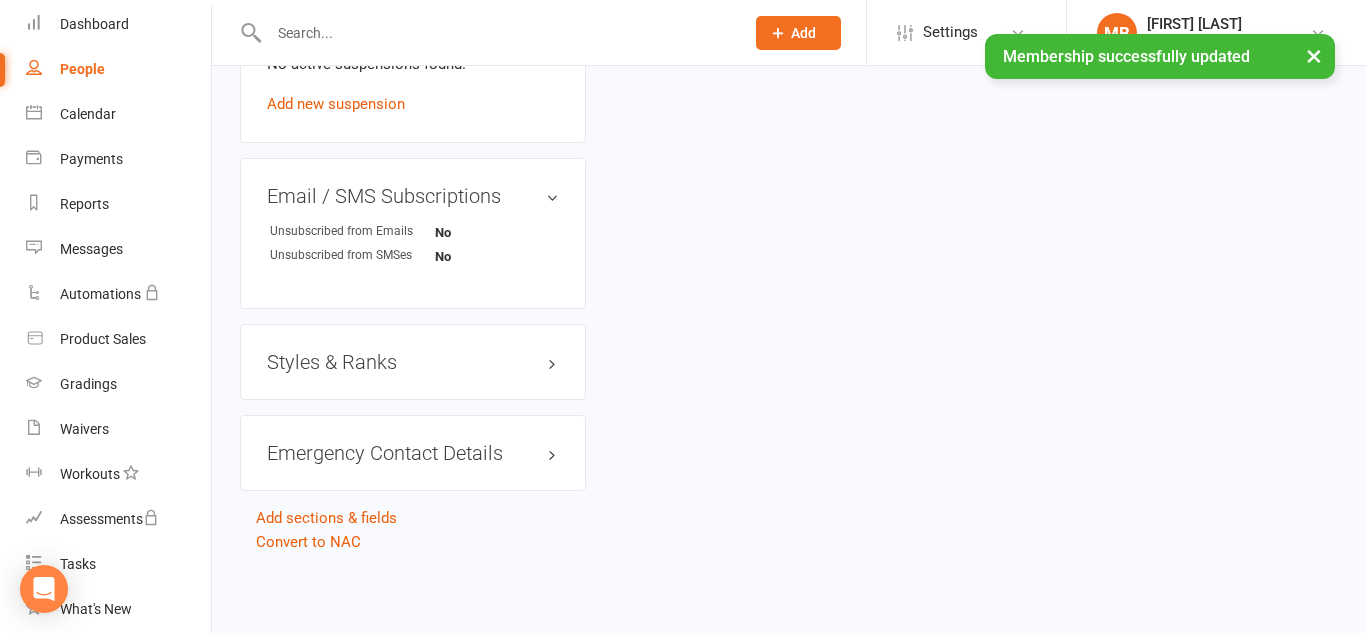 scroll, scrollTop: 0, scrollLeft: 0, axis: both 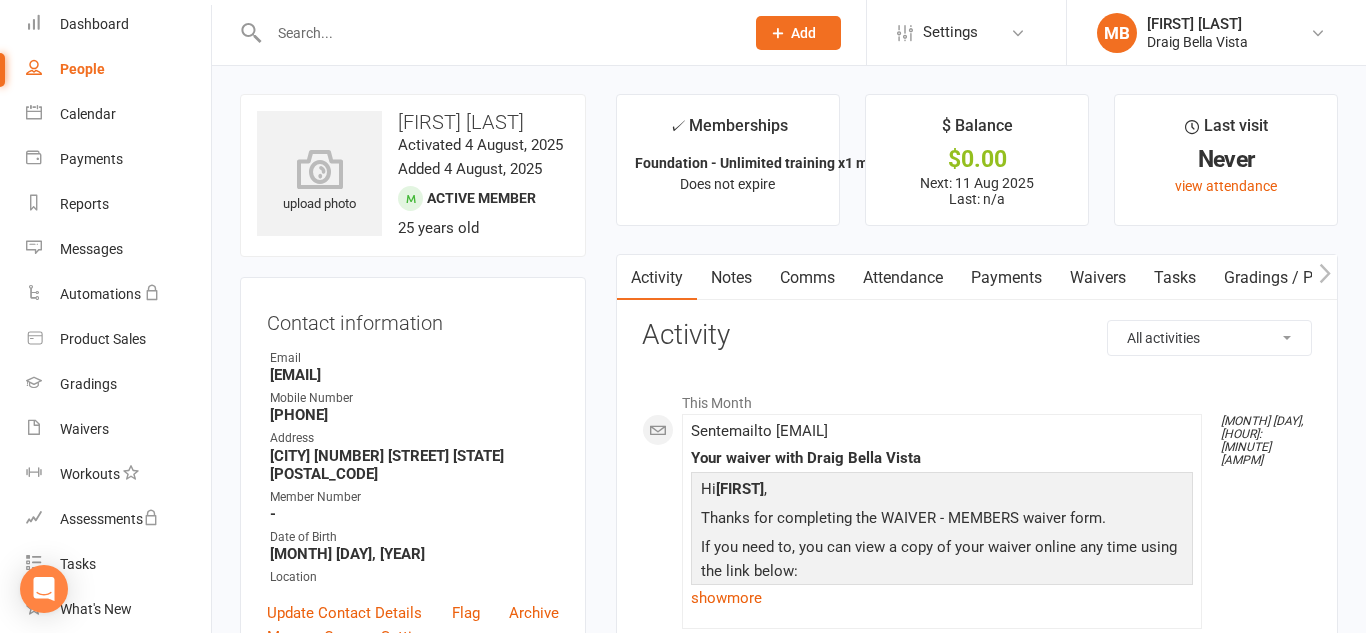 click on "Payments" at bounding box center [1006, 278] 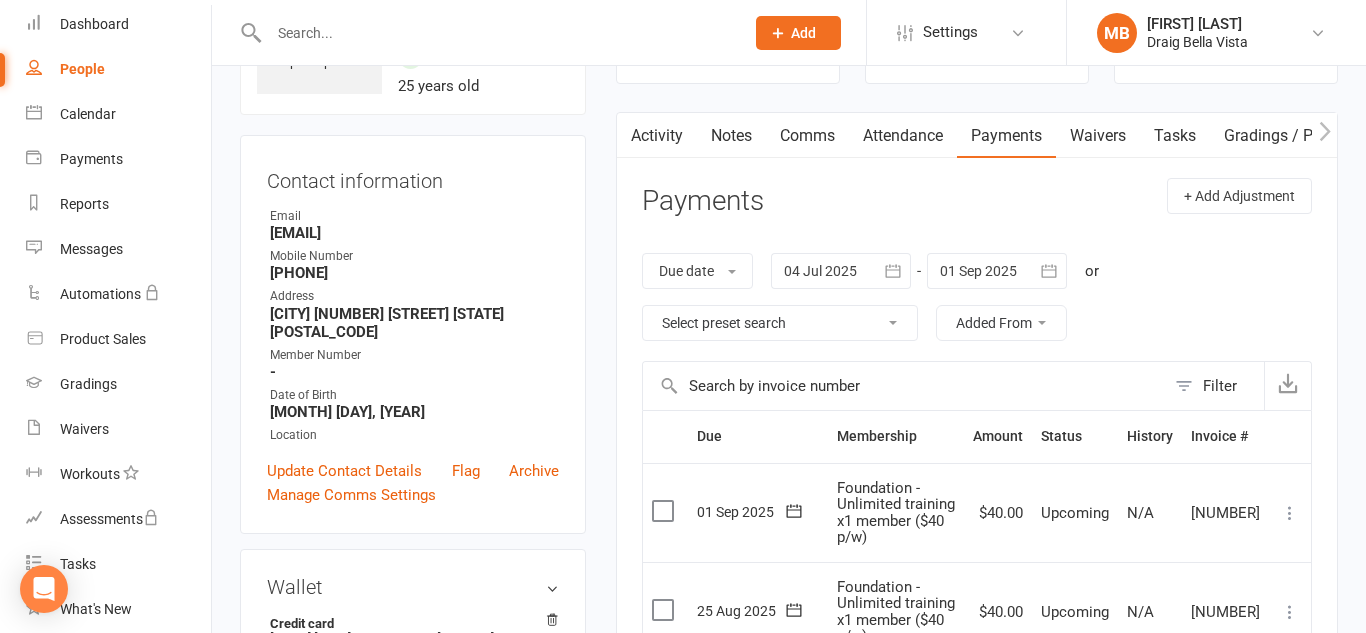 scroll, scrollTop: 147, scrollLeft: 0, axis: vertical 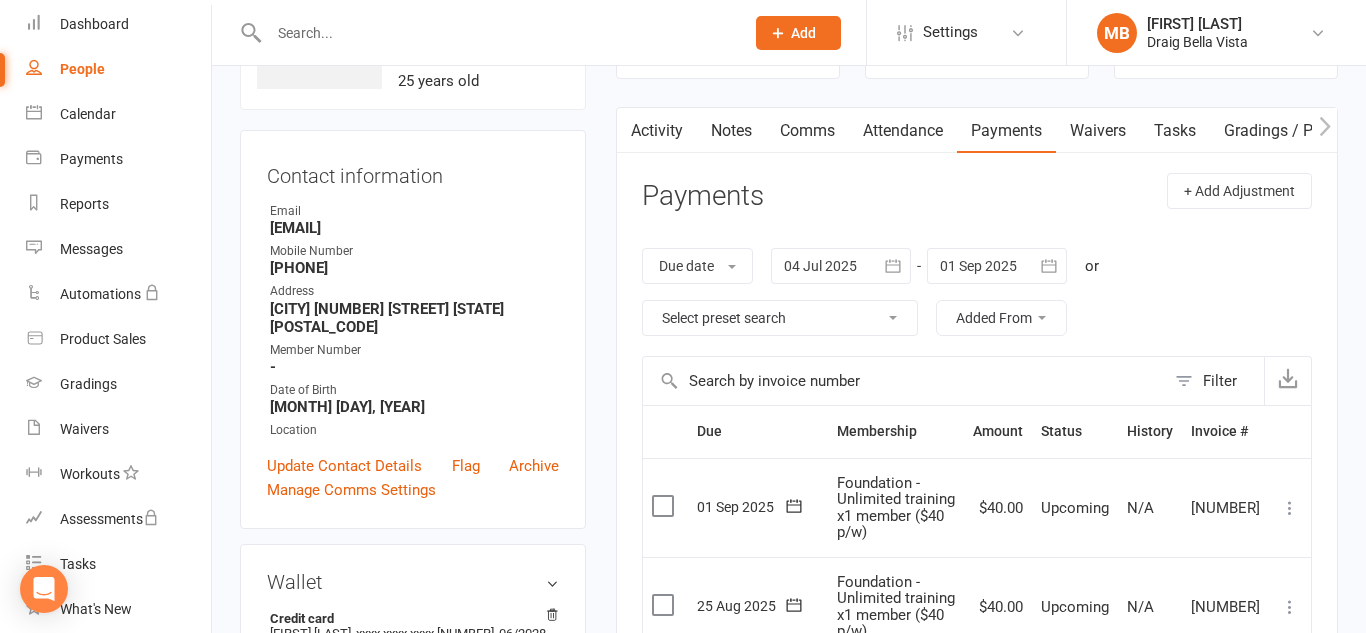 click on "Due date  Due date Date paid Date failed Date settled 04 Jul 2025
July 2025
Sun Mon Tue Wed Thu Fri Sat
27
29
30
01
02
03
04
05
28
06
07
08
09
10
11
12
29
13
14
15
16
17
18
19
30
20
21
22
23
24
25
26
31
27
28
29
30
31
01 02 32" at bounding box center [977, 292] 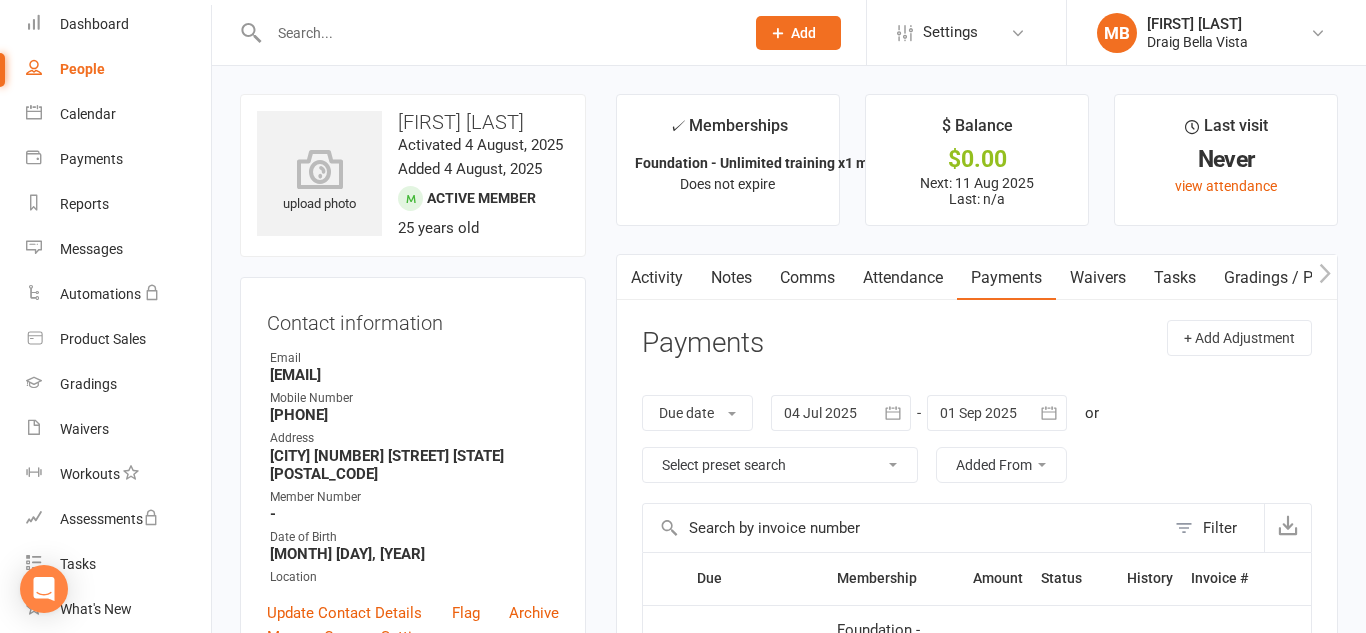 scroll, scrollTop: 1, scrollLeft: 0, axis: vertical 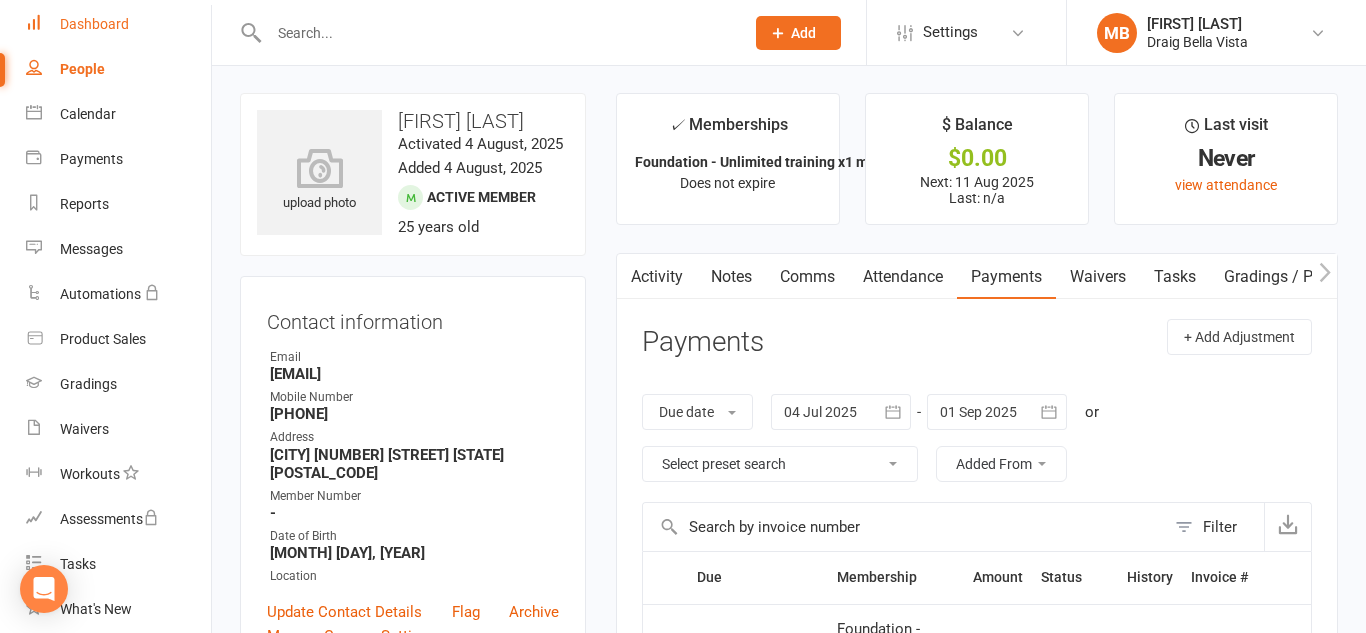 click on "Dashboard" at bounding box center (118, 24) 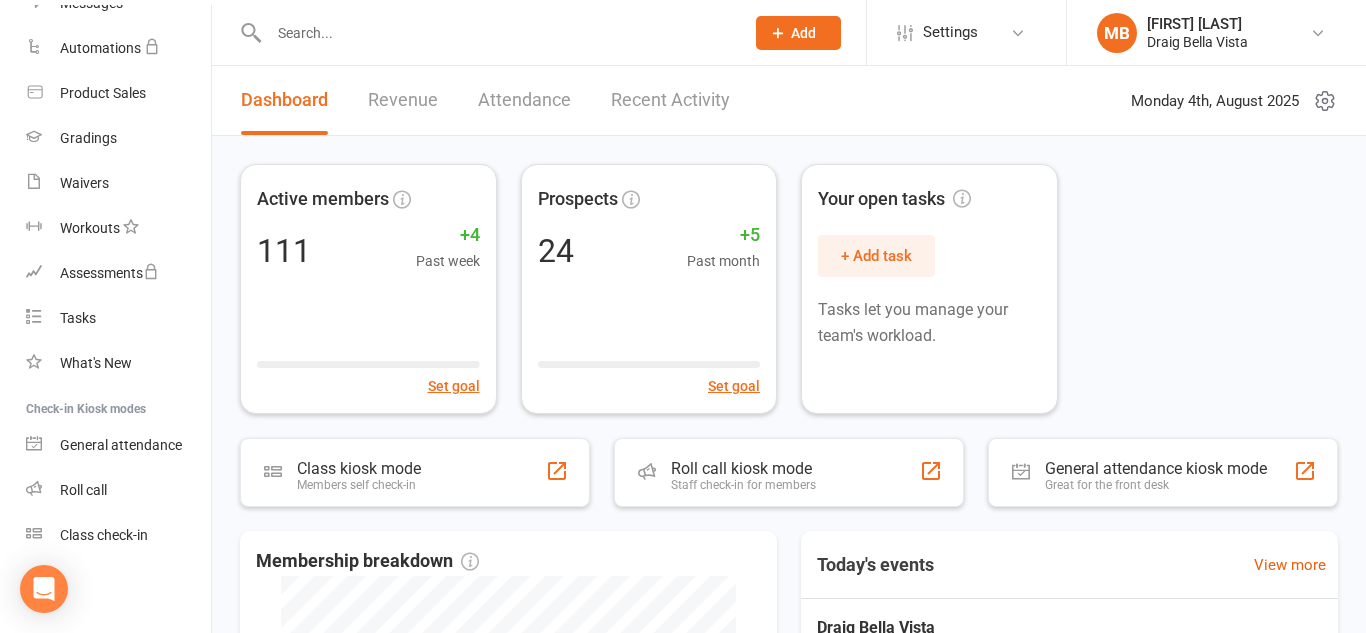 scroll, scrollTop: 328, scrollLeft: 0, axis: vertical 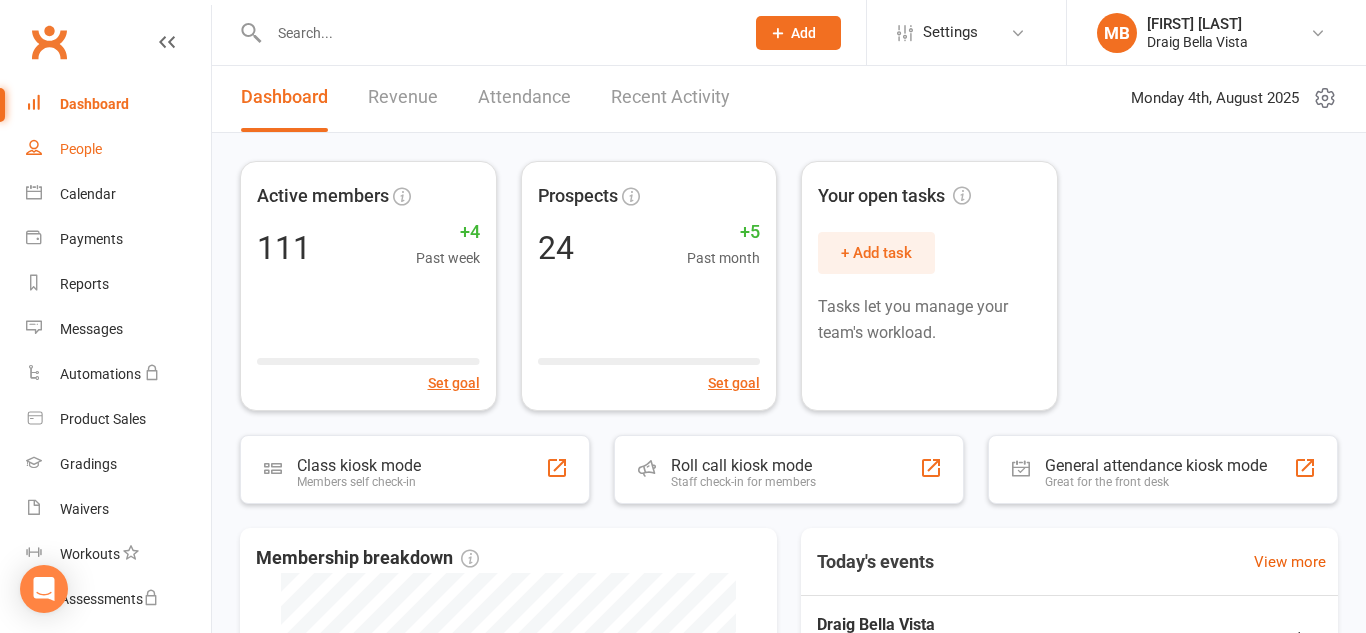 click on "People" at bounding box center [118, 149] 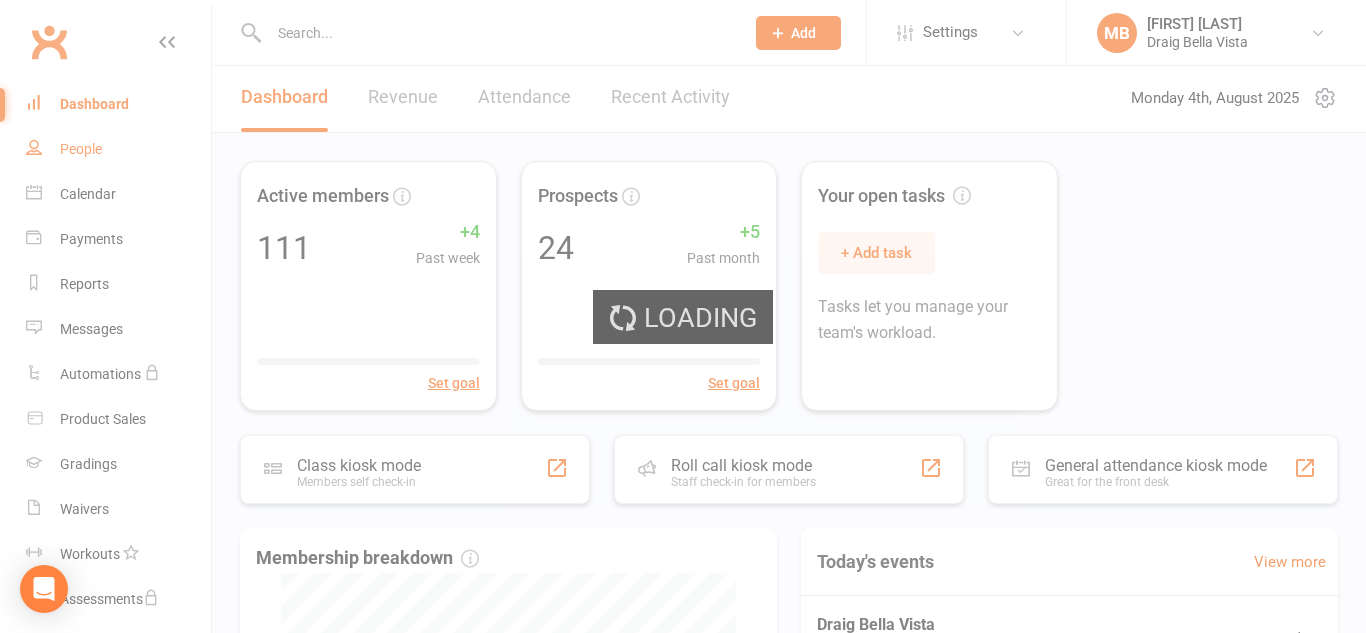 scroll, scrollTop: 0, scrollLeft: 0, axis: both 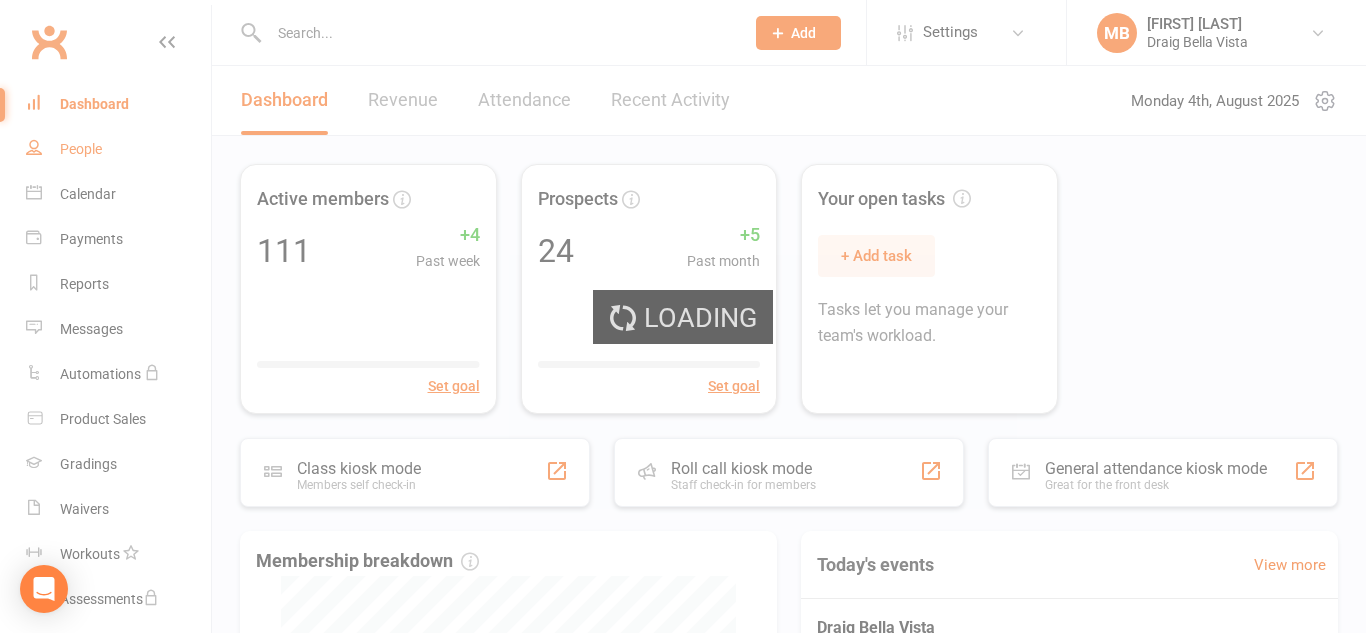select on "100" 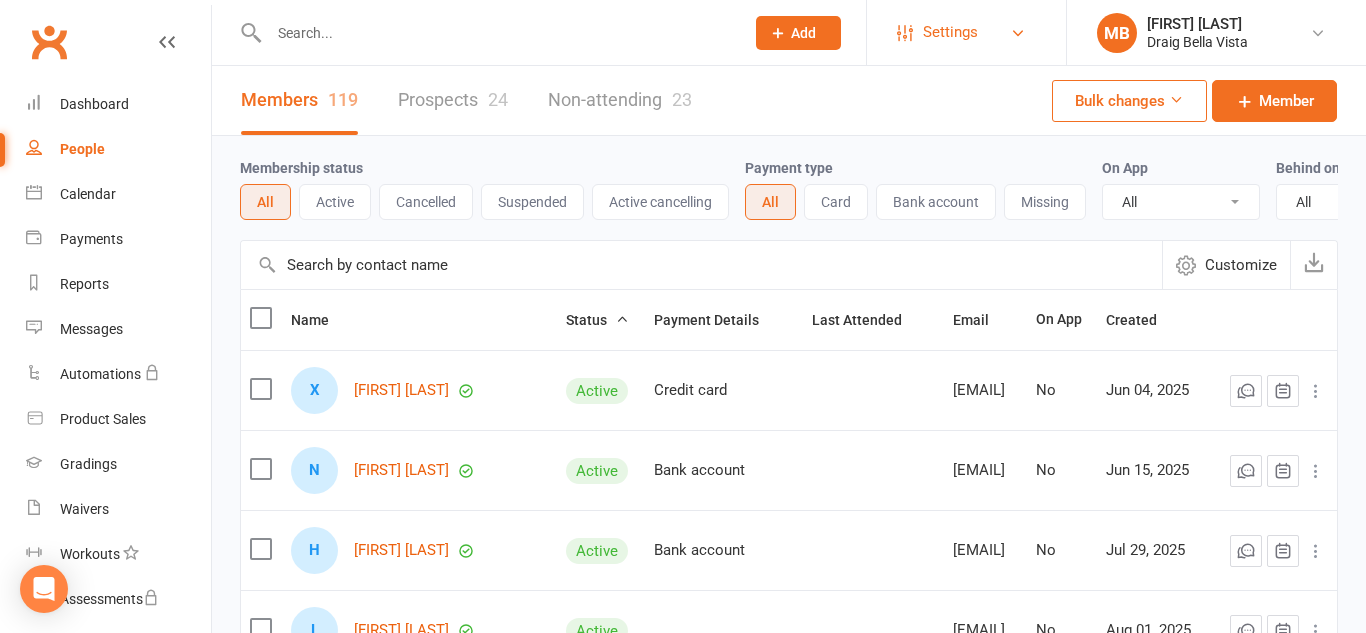 click on "Settings" at bounding box center [966, 32] 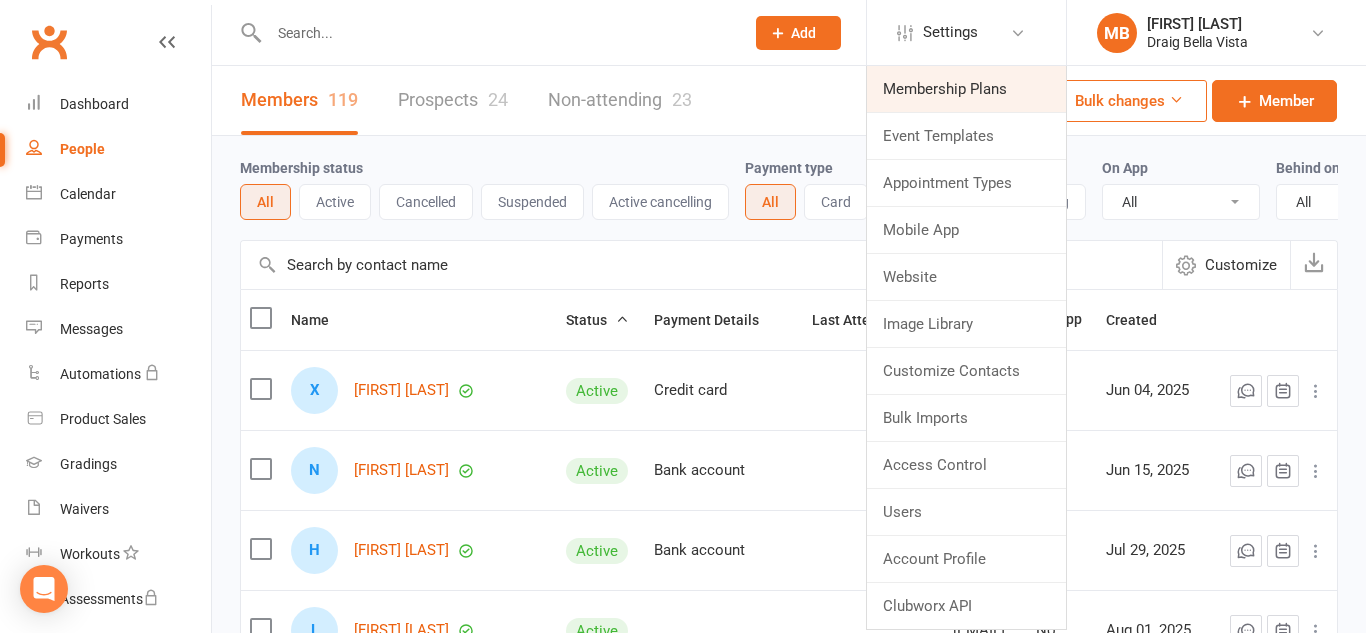 click on "Membership Plans" at bounding box center (966, 89) 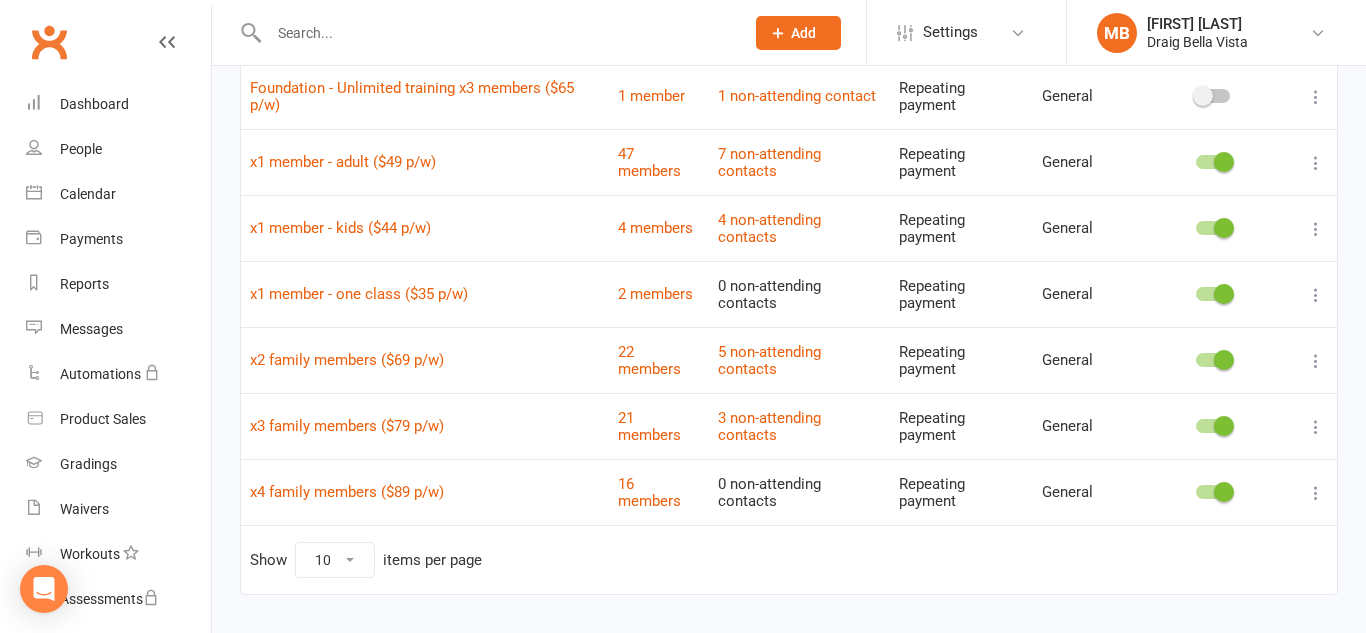 scroll, scrollTop: 212, scrollLeft: 0, axis: vertical 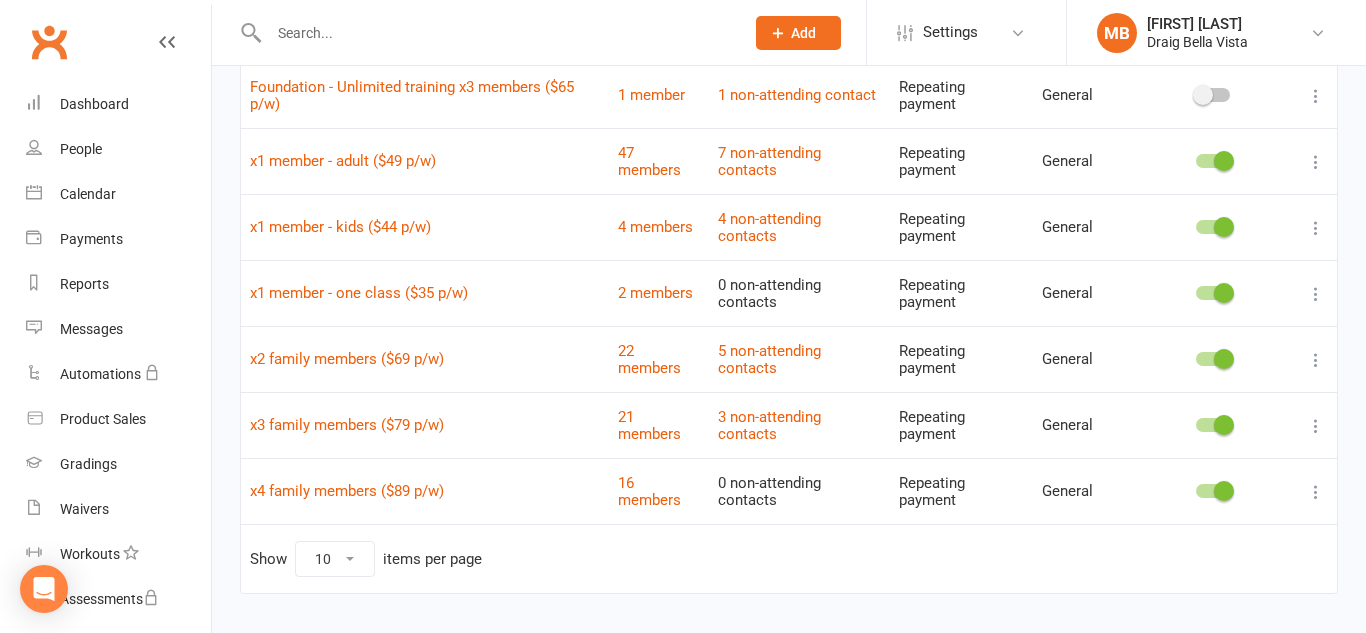 click on "Foundation - Unlimited training x3 members ($65 p/w)" at bounding box center [425, 95] 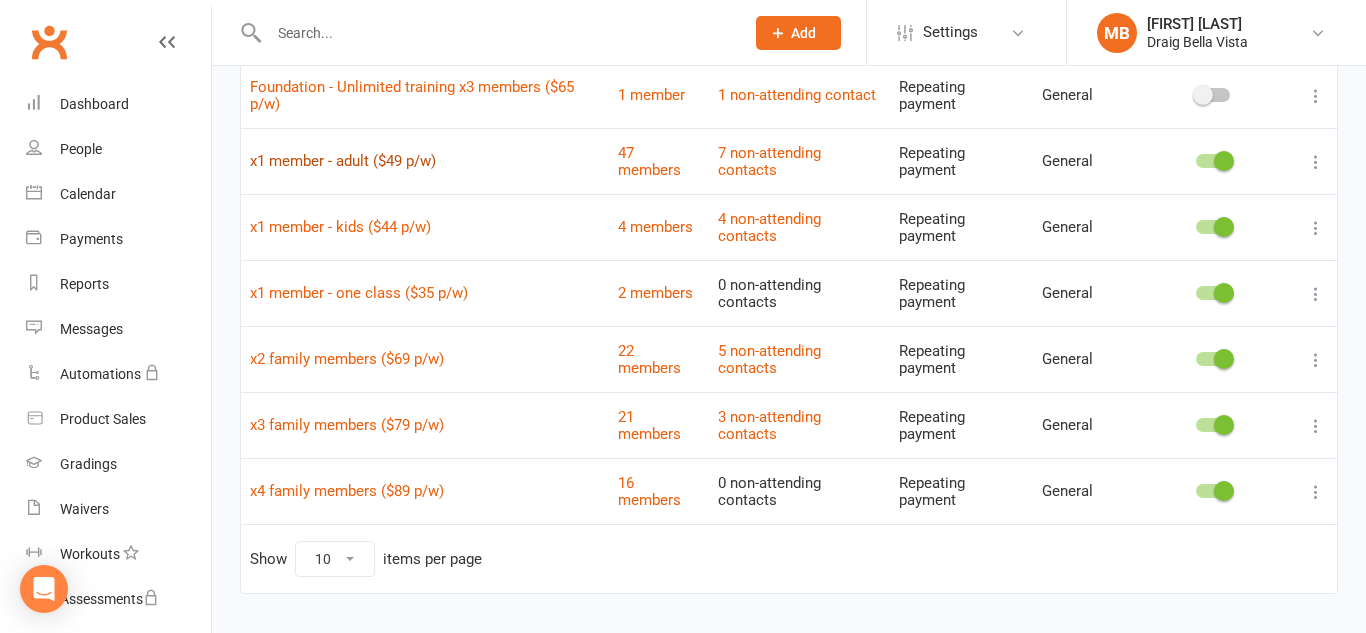 click on "x1 member - adult ($49 p/w)" at bounding box center (343, 161) 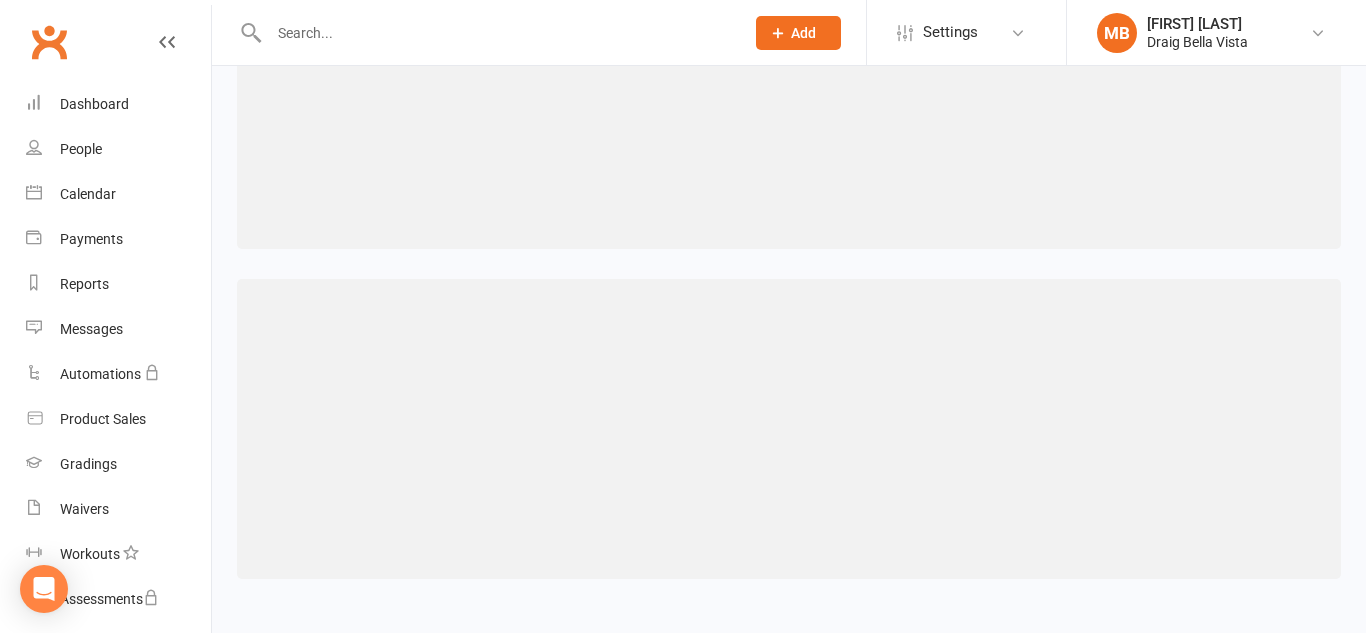 scroll, scrollTop: 0, scrollLeft: 0, axis: both 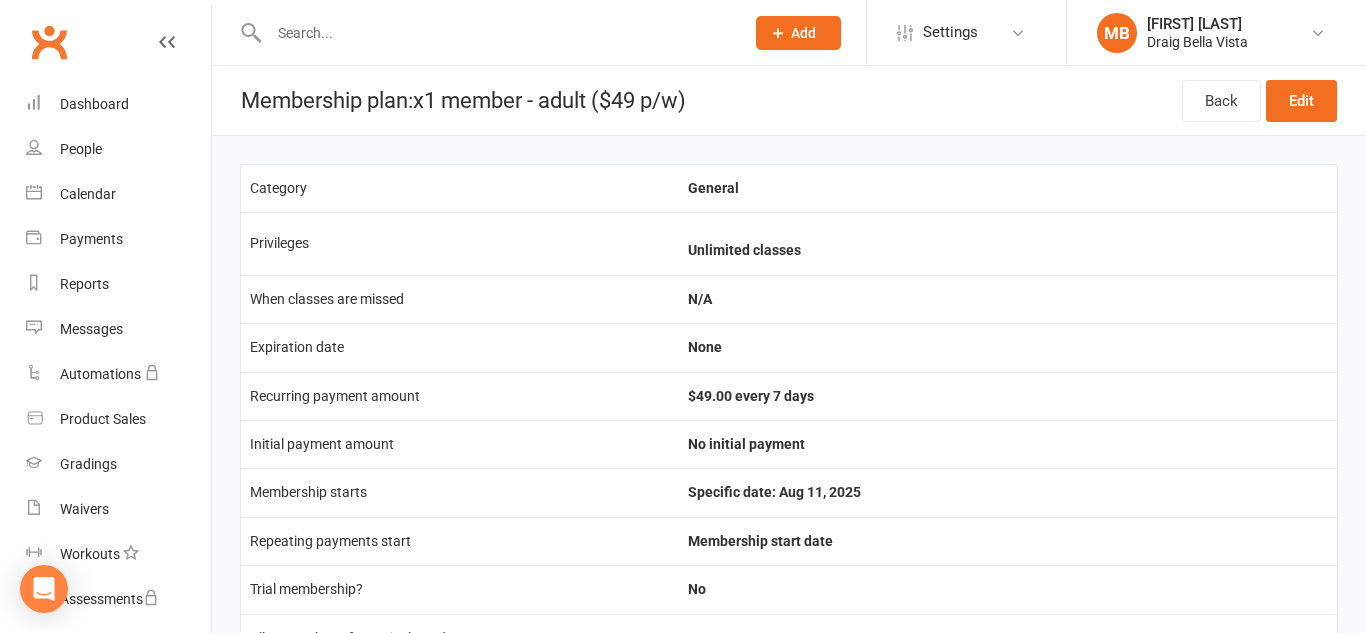click on "Category General Privileges Unlimited classes When classes are missed N/A Expiration date None Recurring payment amount $[PRICE] every 7 days Initial payment amount No initial payment Membership starts Specific date: [MONTH] [DAY], [YEAR] Repeating payments start Membership start date Trial membership? No Allow purchase from Kiosk Mode? No Allow Clubworx users to create memberships using this plan? Yes Purchase limit No limit Restrict access by Event Type No restriction Restrict access by Style No restriction Allow membership to be used for Recurring Bookings? Yes Send receipt email to member on successful payment? No Tax status for membership payments Not Set Automatic reschedule on failure After [NUMBER] days (limit: [NUMBER]) Failure fee $[PRICE] bundled with next payment Book and Pay Checkout enabled Not available Checkout functionality is only available for membership plans that are set to take a single payment only." at bounding box center (789, 663) 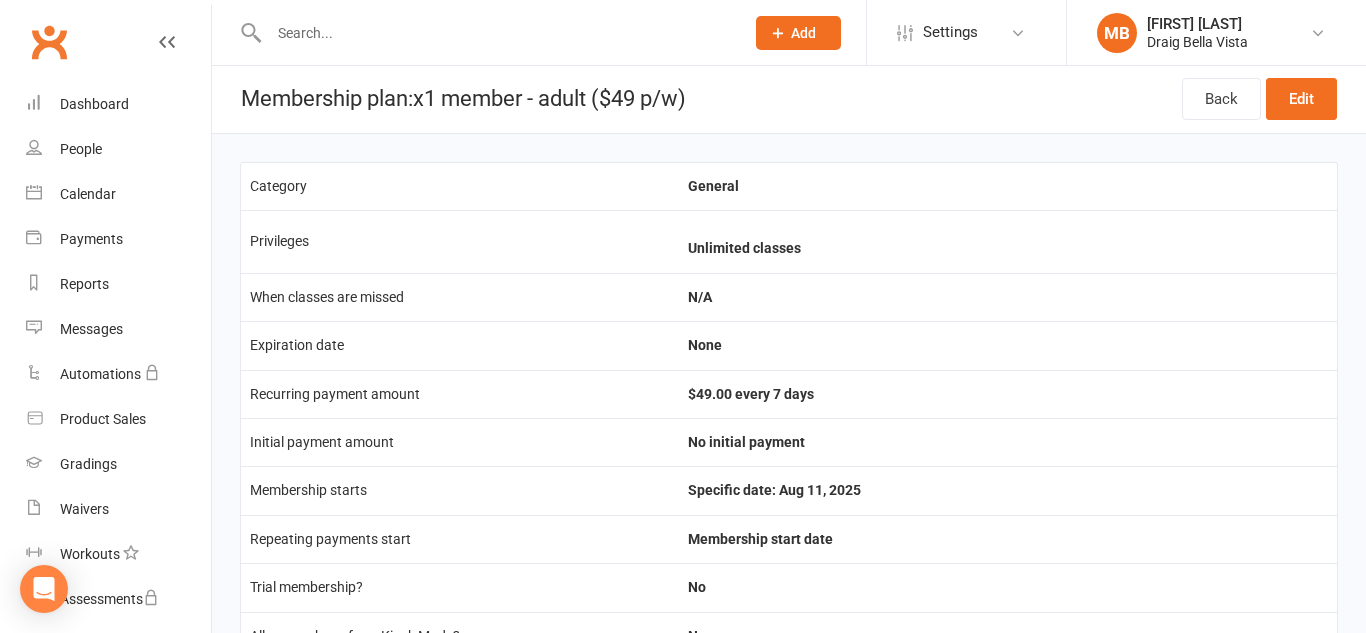 scroll, scrollTop: 3, scrollLeft: 0, axis: vertical 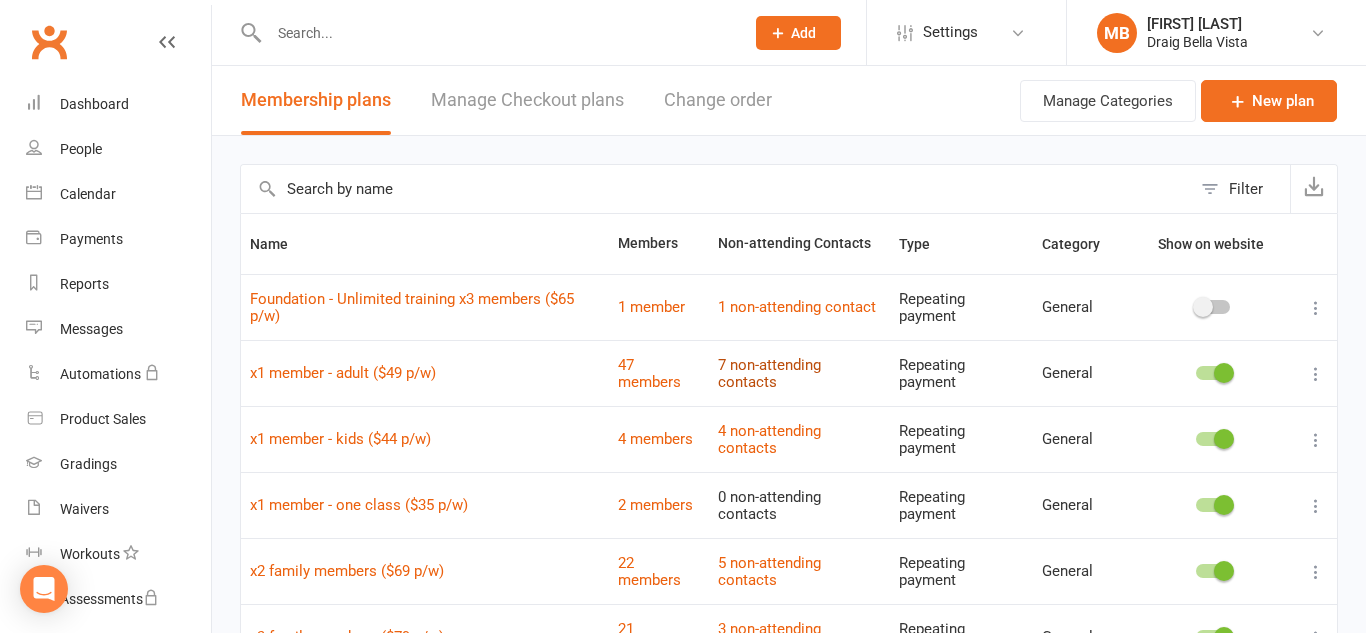 click on "7 non-attending contacts" at bounding box center [769, 373] 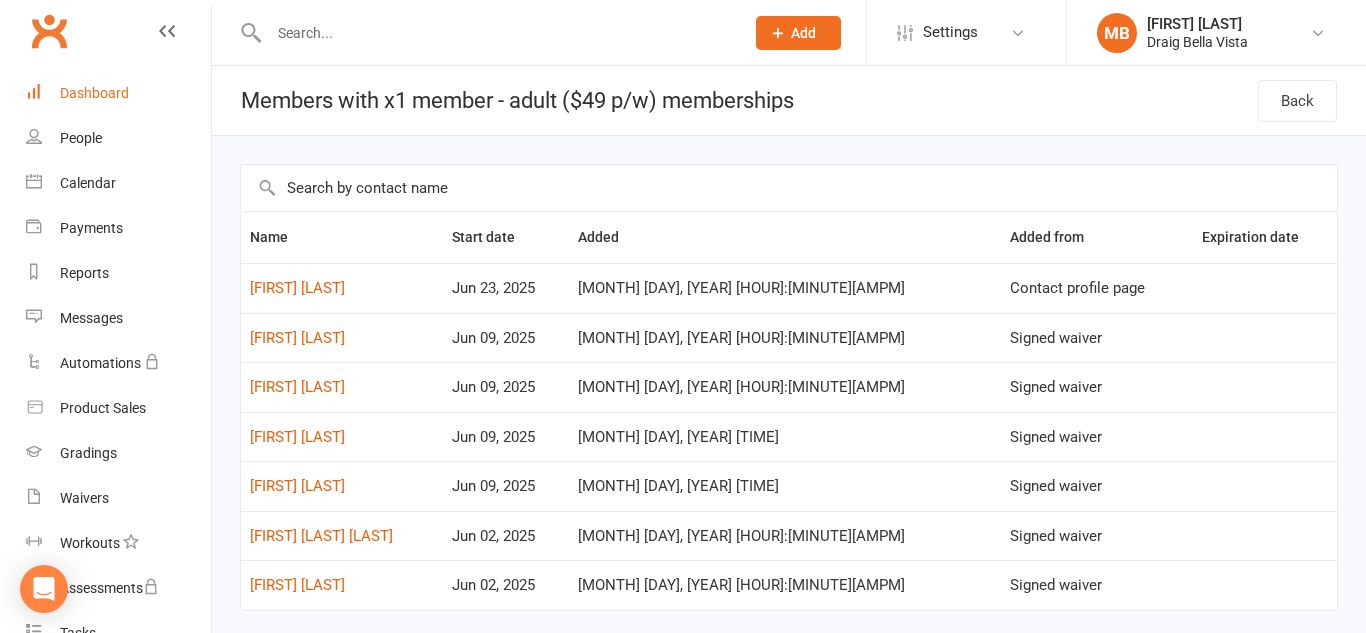 scroll, scrollTop: 16, scrollLeft: 0, axis: vertical 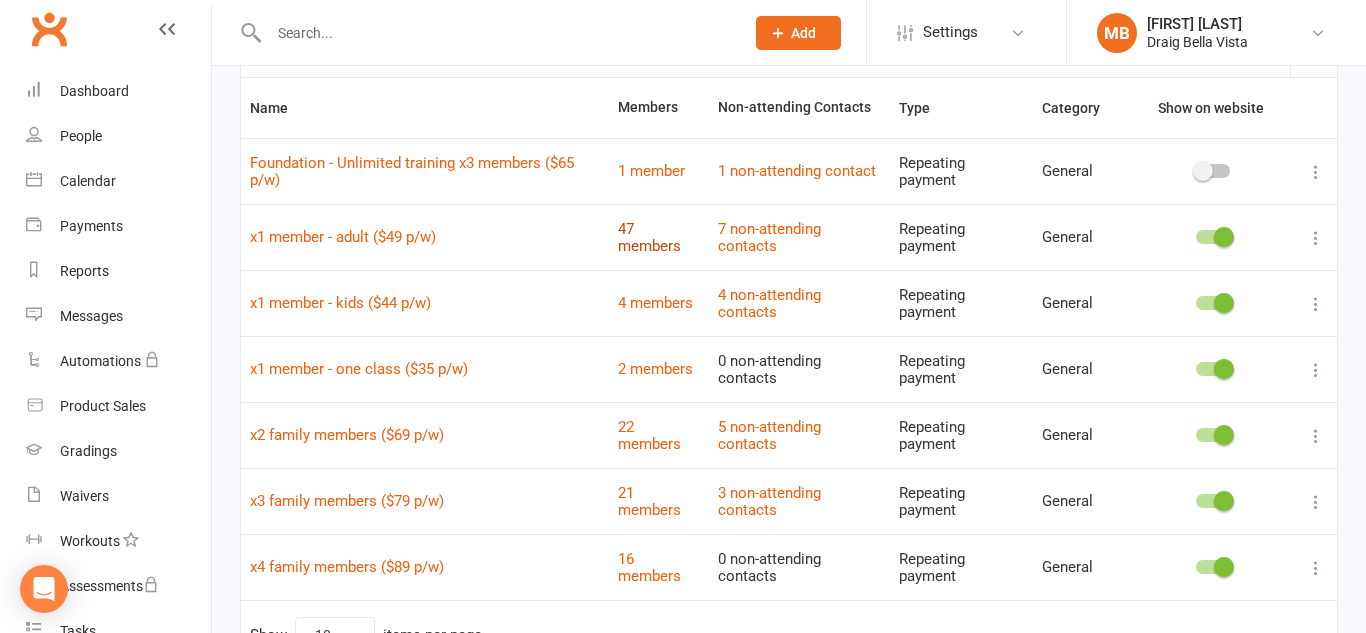 click on "47 members" at bounding box center [649, 237] 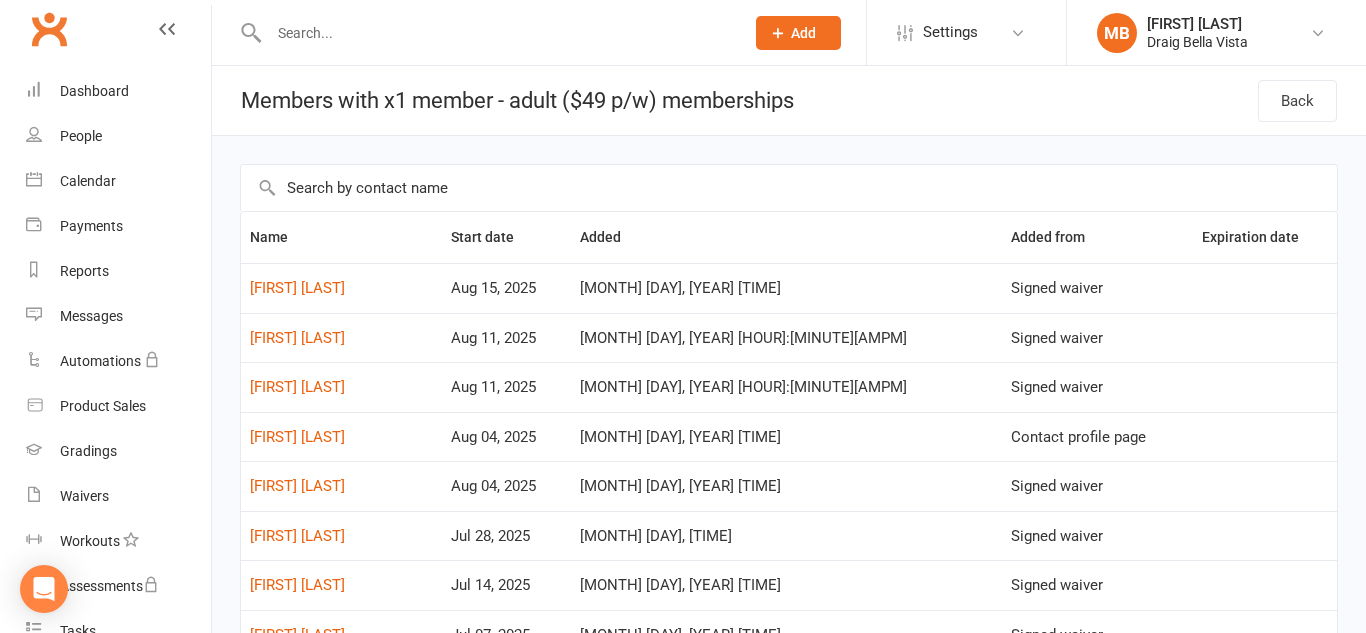 scroll, scrollTop: 5, scrollLeft: 0, axis: vertical 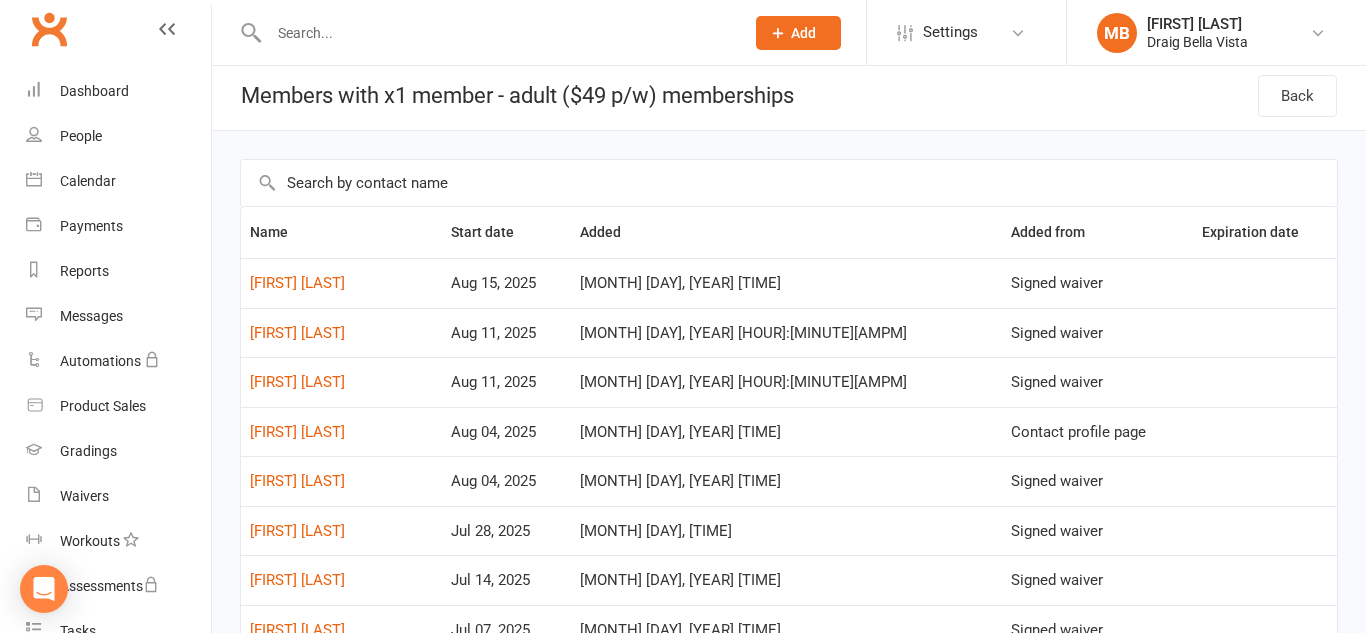 click at bounding box center (789, 183) 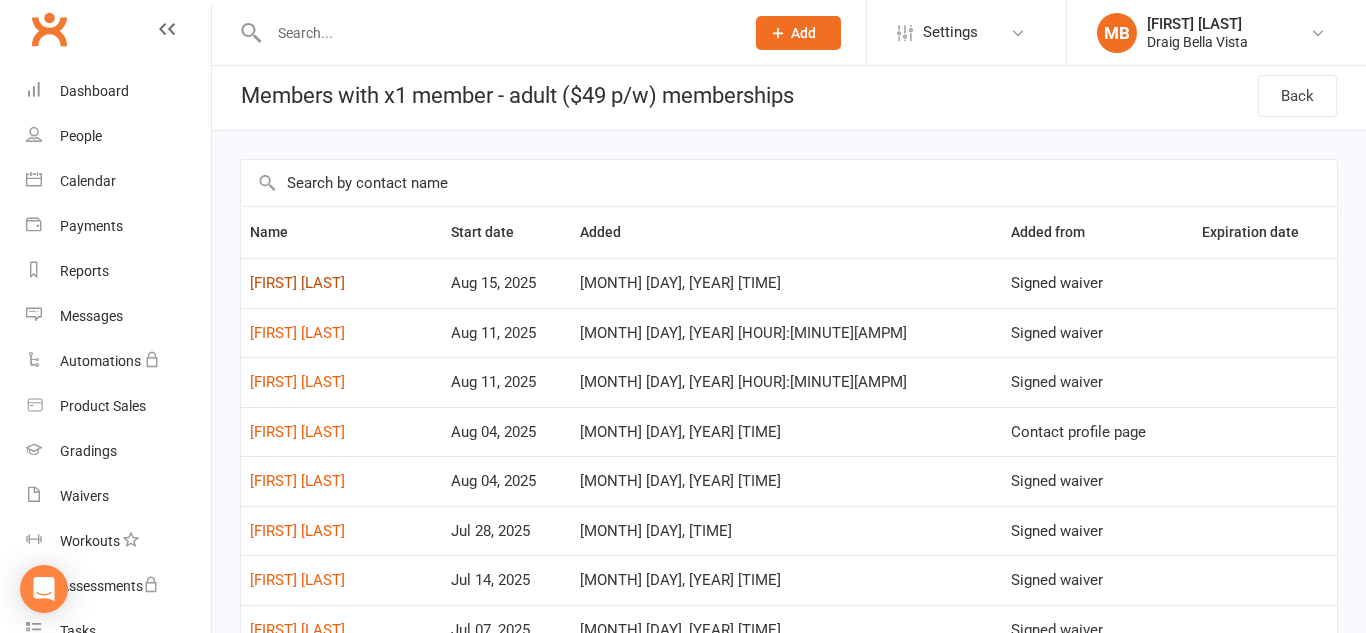 click on "[FIRST] [LAST]" at bounding box center [297, 283] 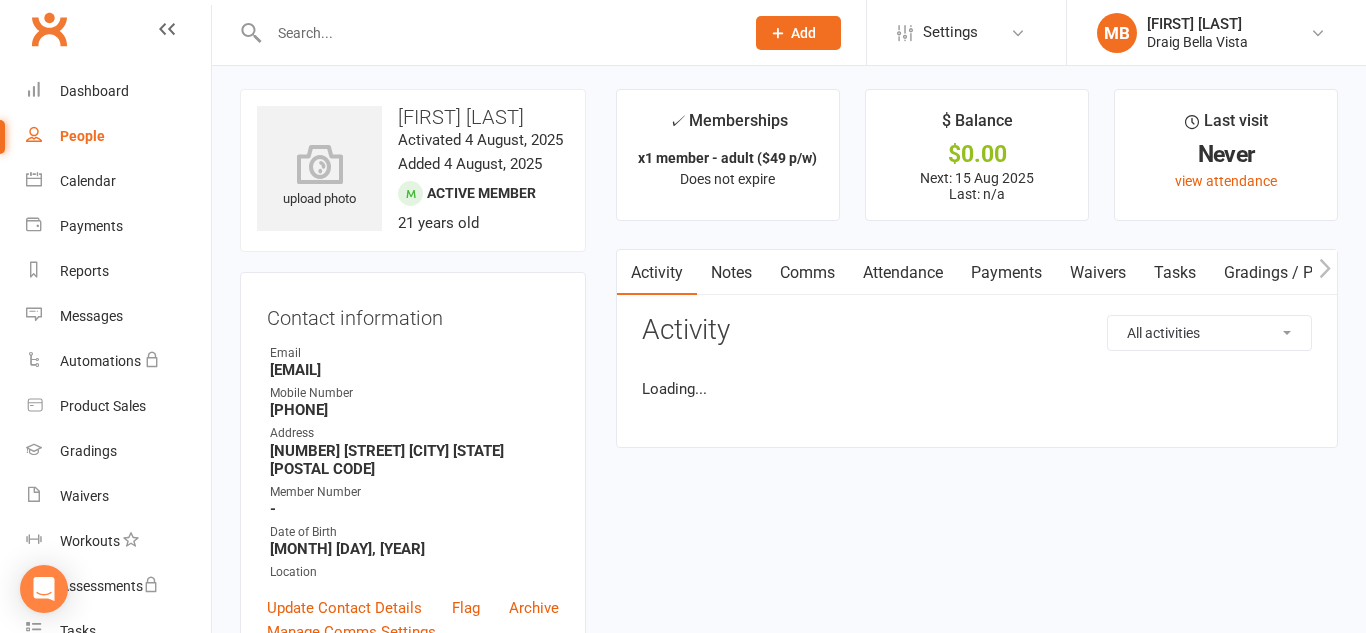 scroll, scrollTop: 0, scrollLeft: 0, axis: both 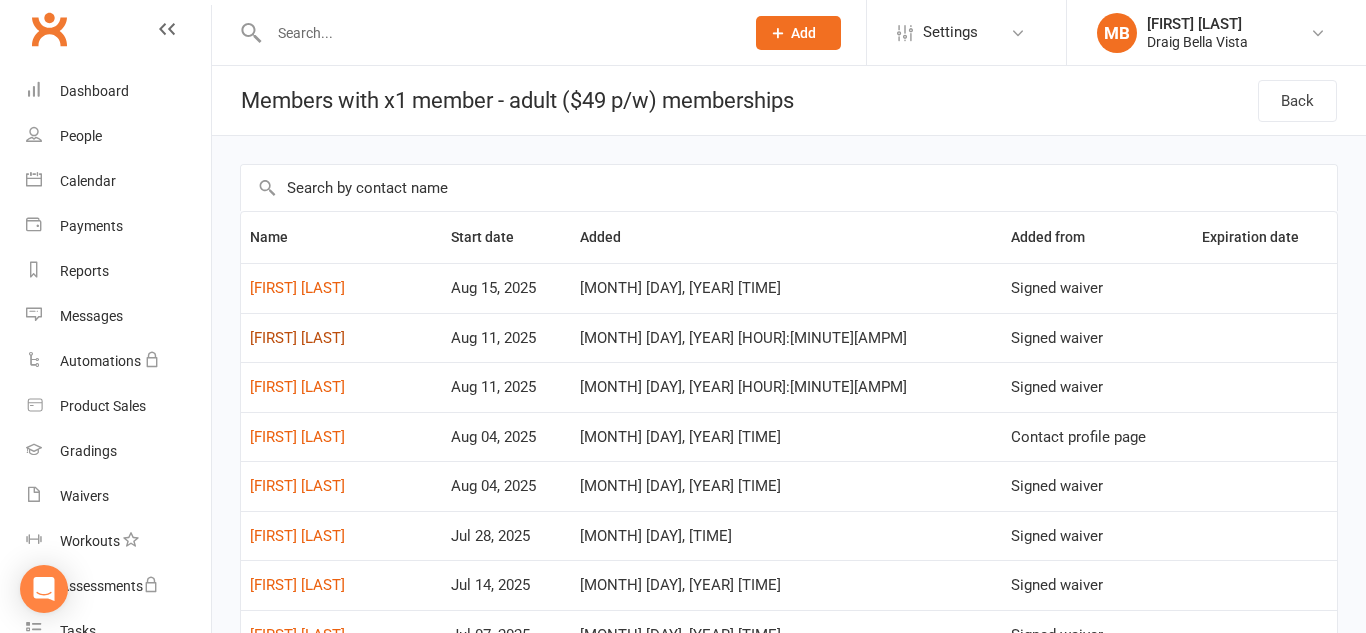 click on "[FIRST] [LAST]" at bounding box center (297, 338) 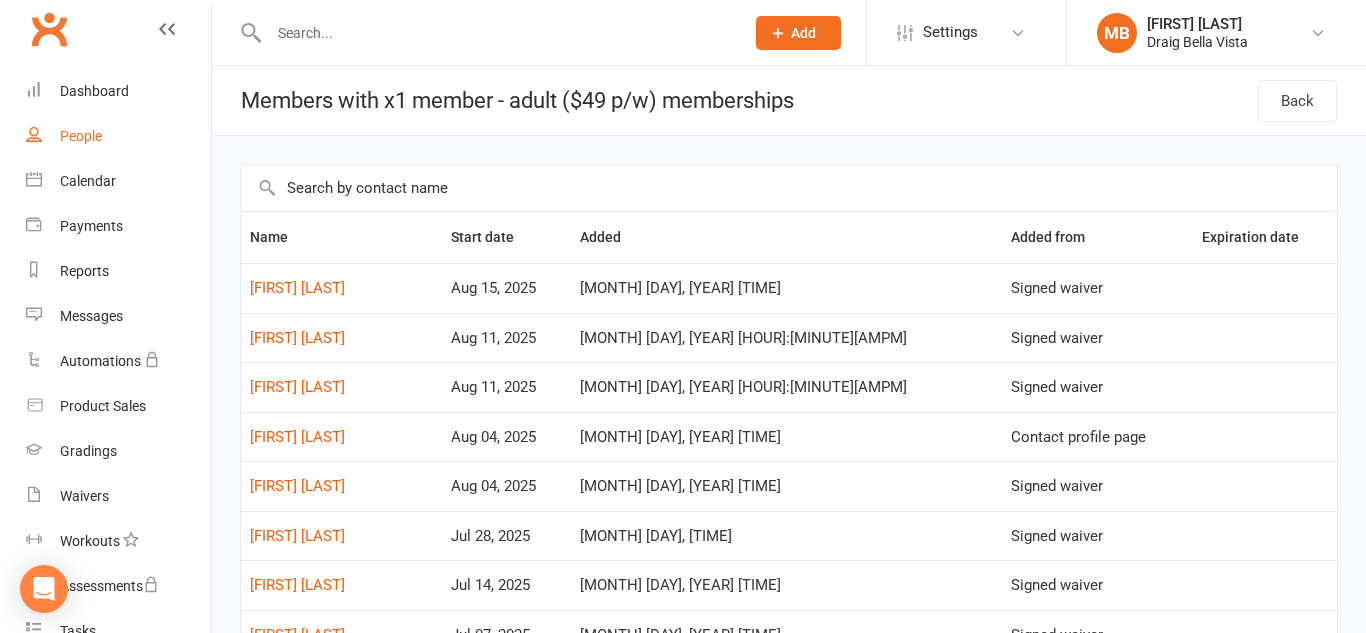 click on "People" at bounding box center (81, 136) 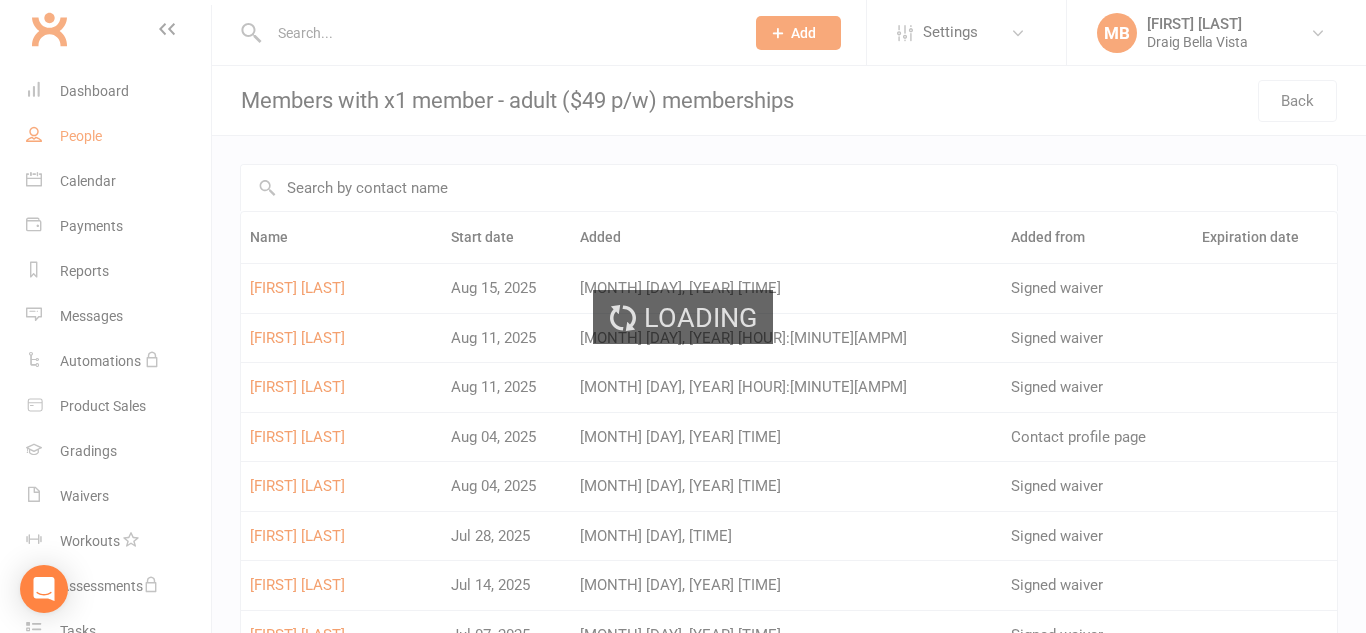 select on "100" 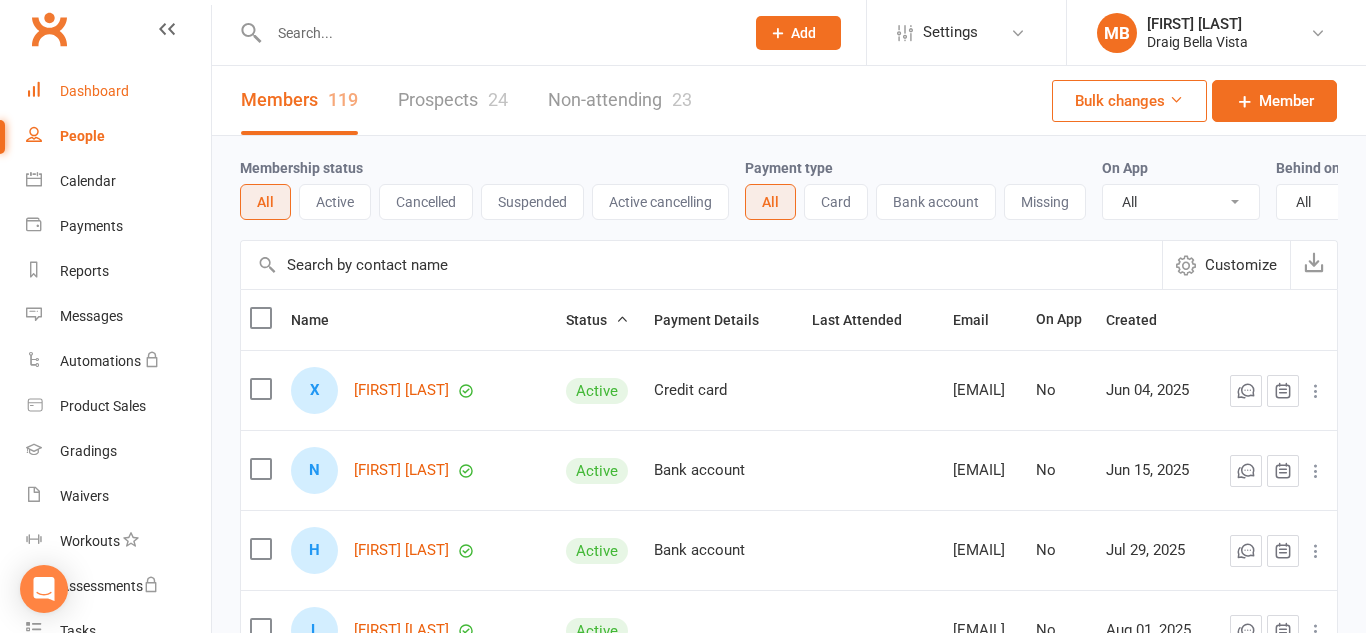 click on "Dashboard" at bounding box center [118, 91] 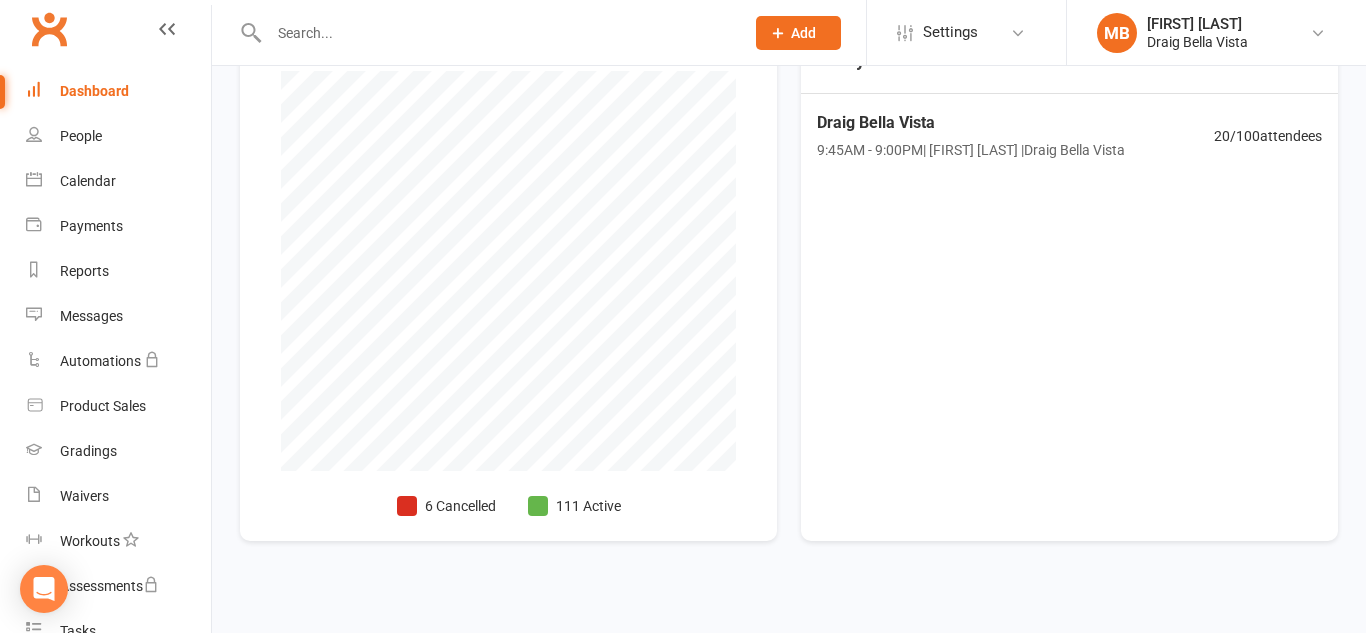 scroll, scrollTop: 518, scrollLeft: 0, axis: vertical 